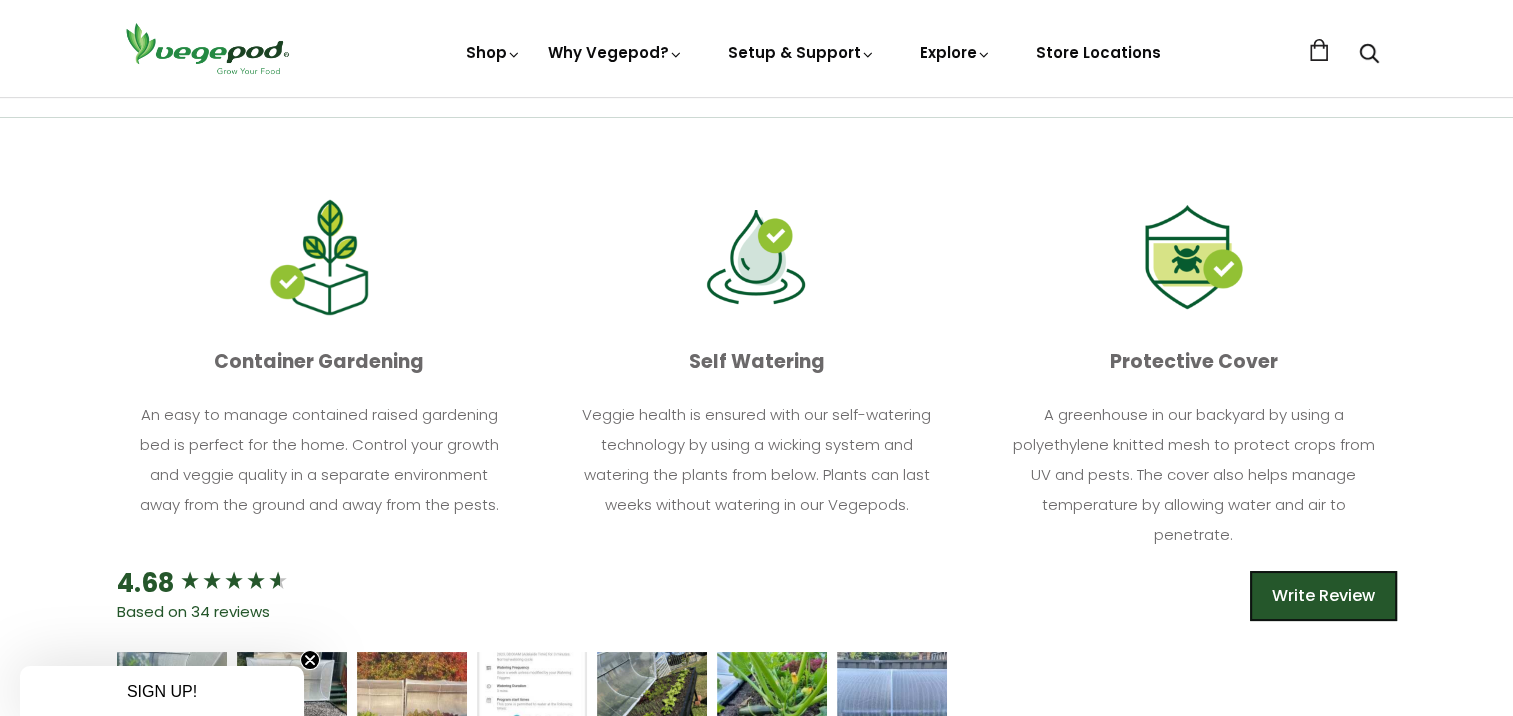 scroll, scrollTop: 800, scrollLeft: 0, axis: vertical 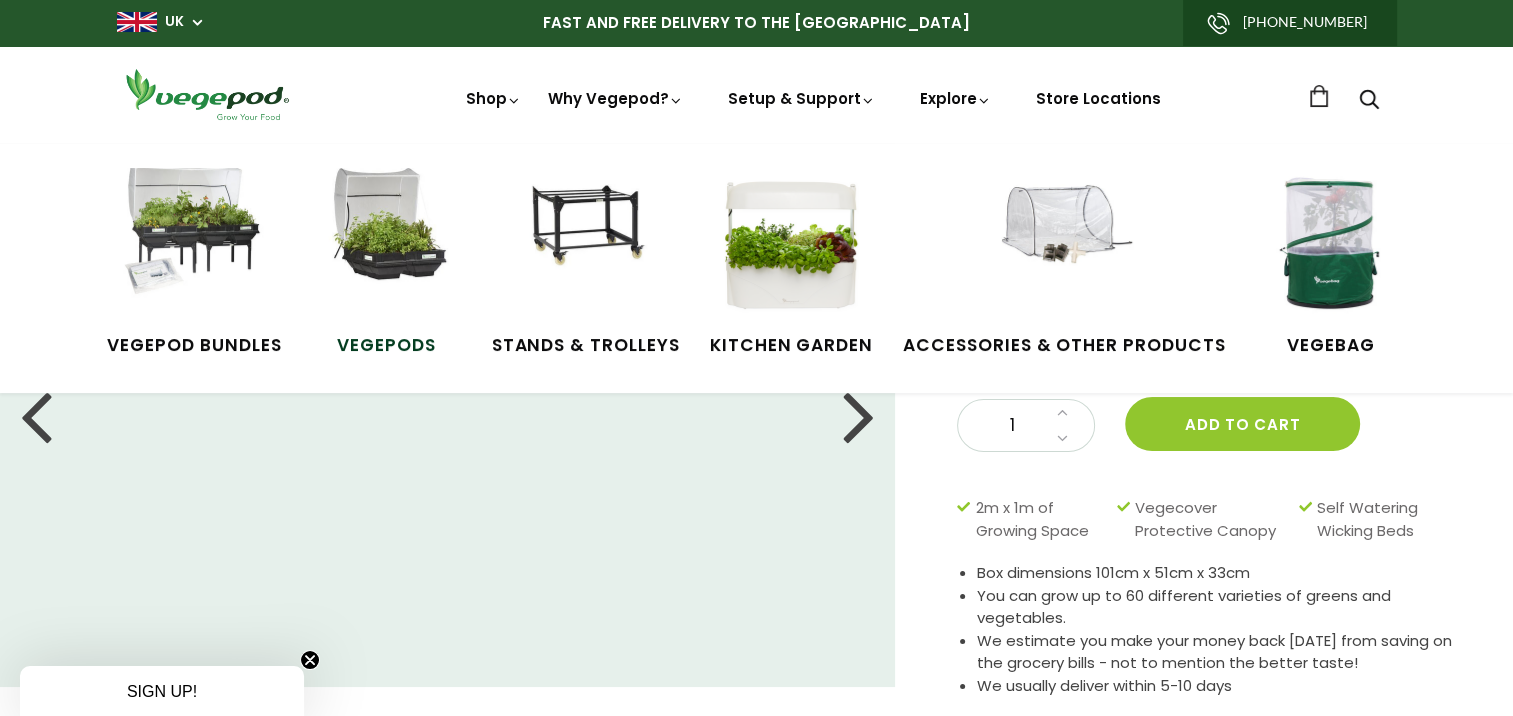 click at bounding box center [387, 243] 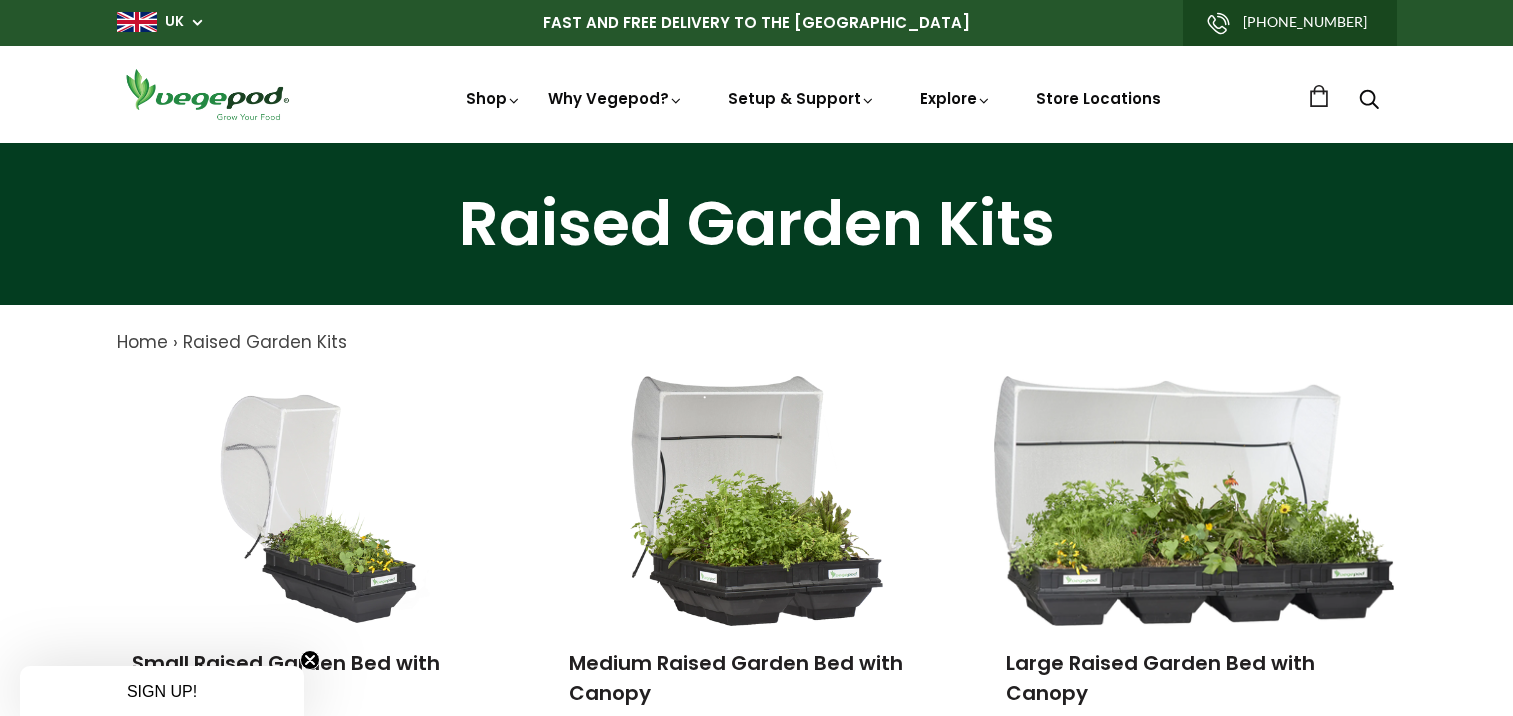 scroll, scrollTop: 300, scrollLeft: 0, axis: vertical 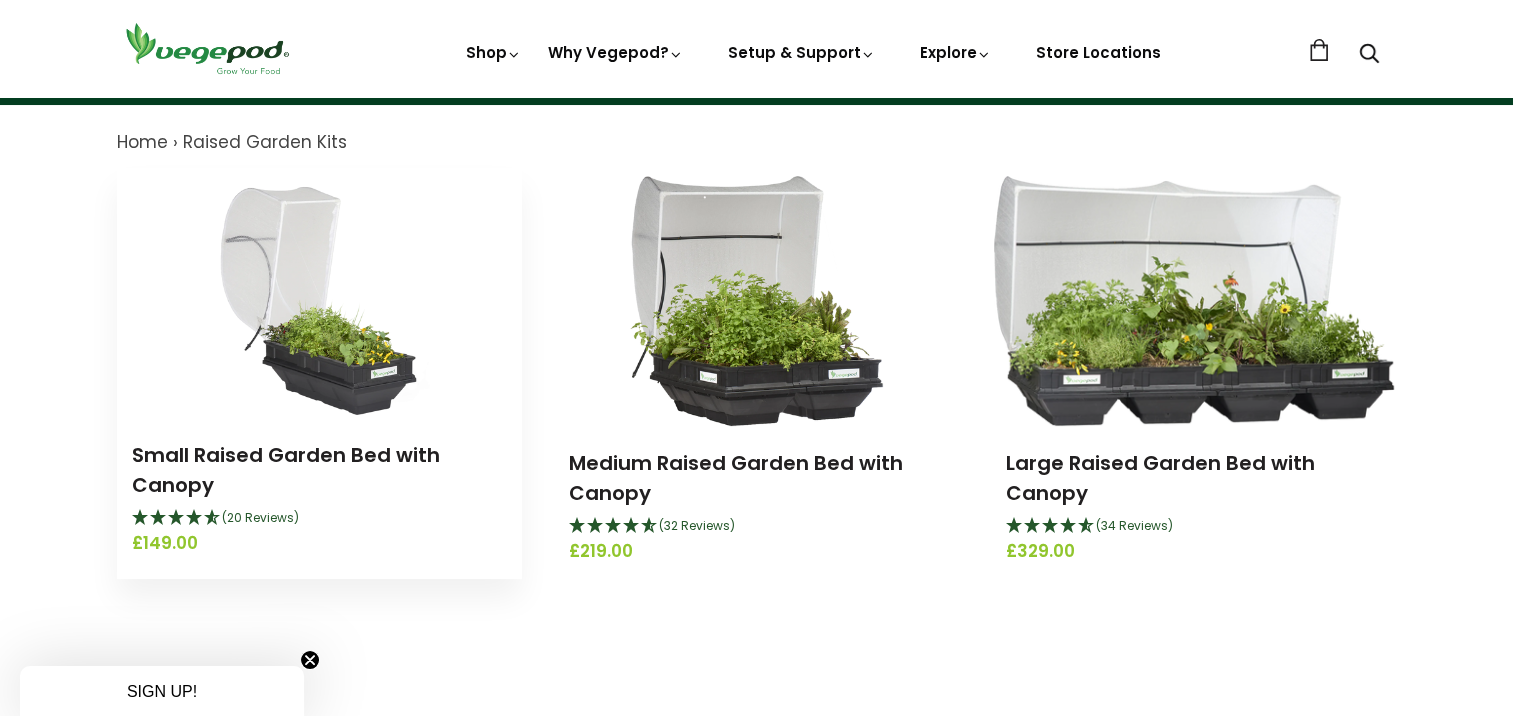 click at bounding box center (319, 293) 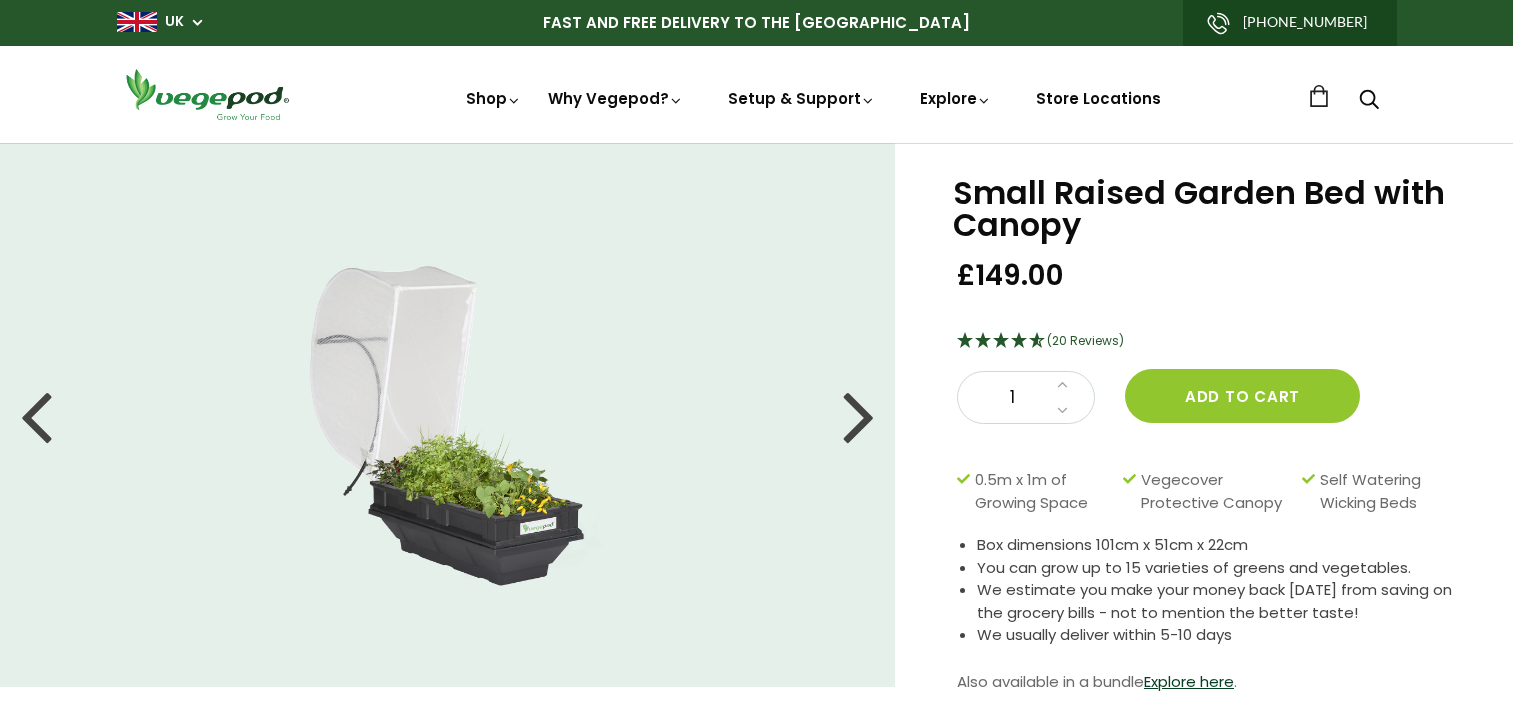 scroll, scrollTop: 0, scrollLeft: 0, axis: both 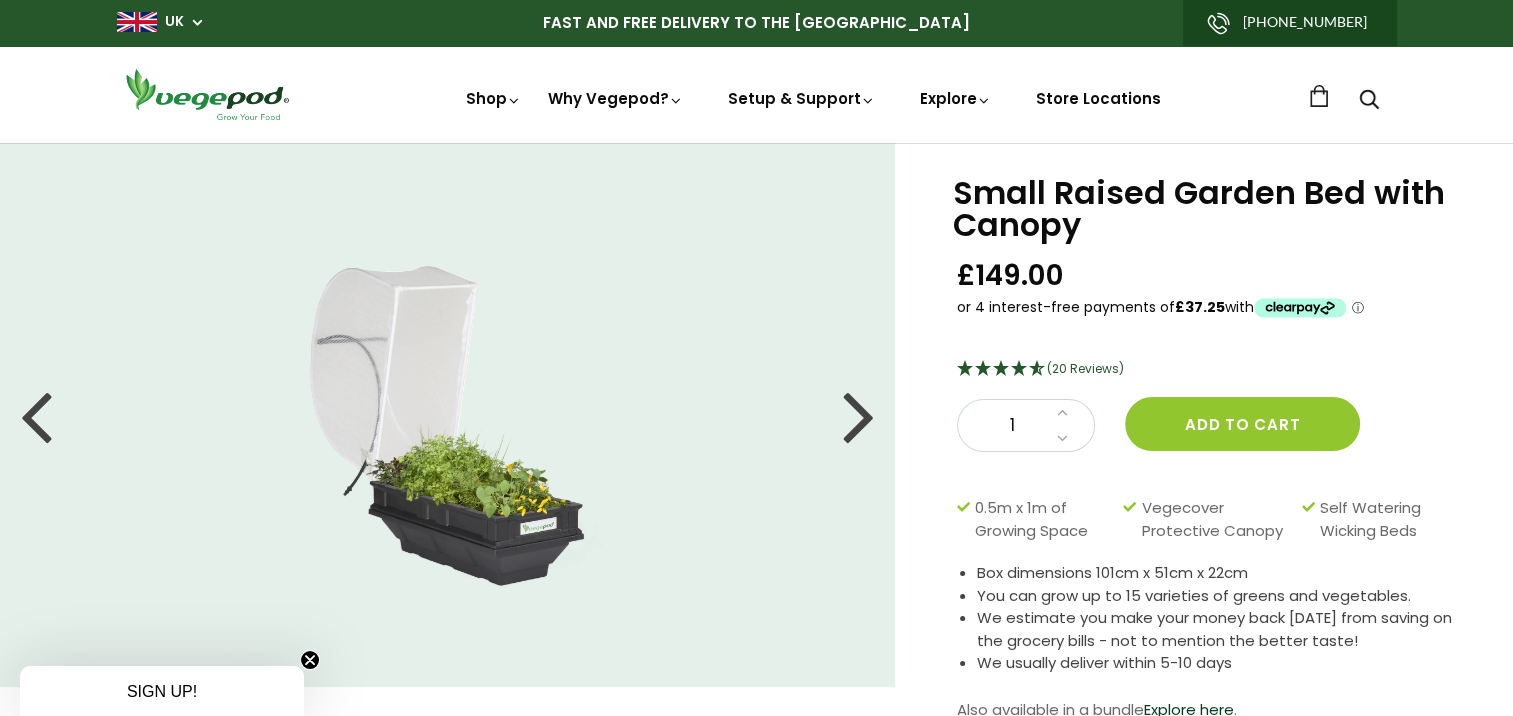 click at bounding box center (447, 415) 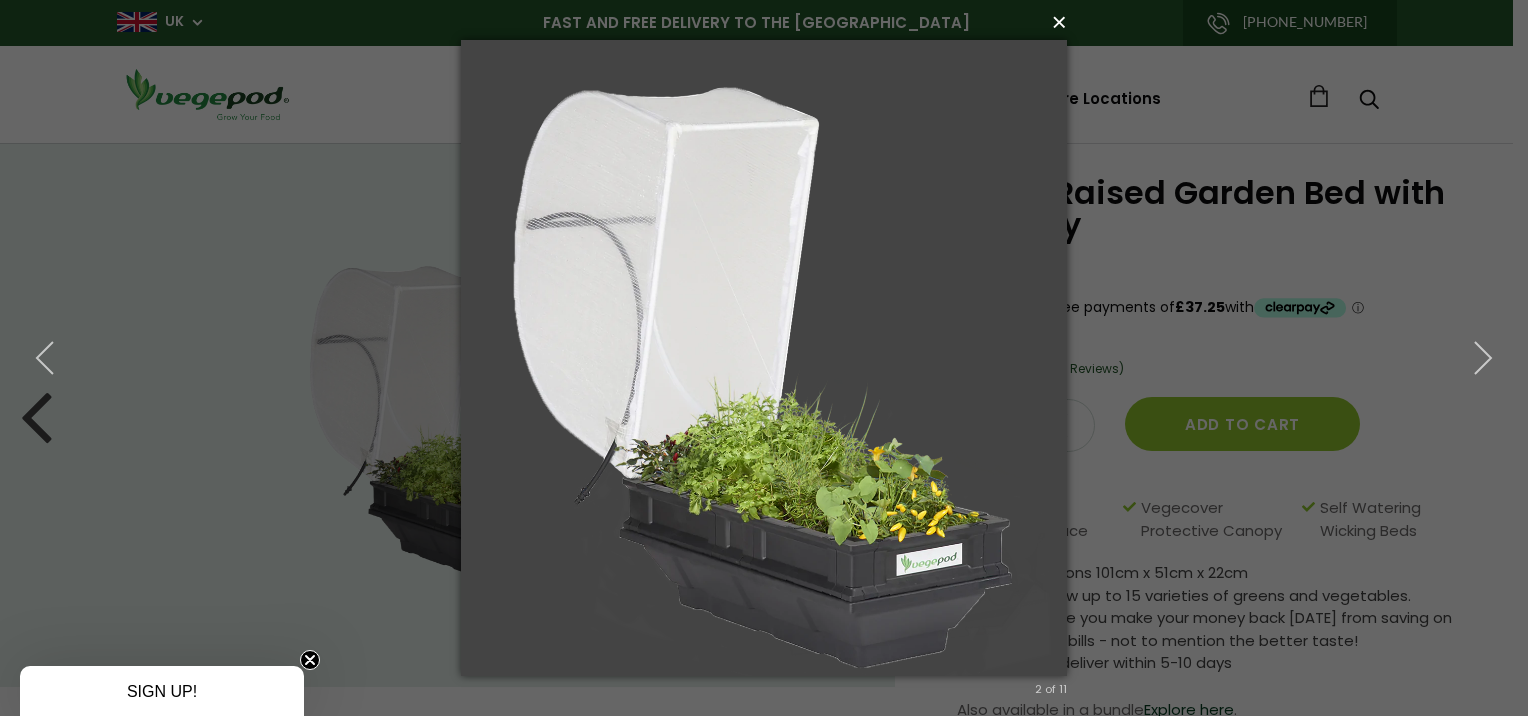 click on "×" at bounding box center (770, 22) 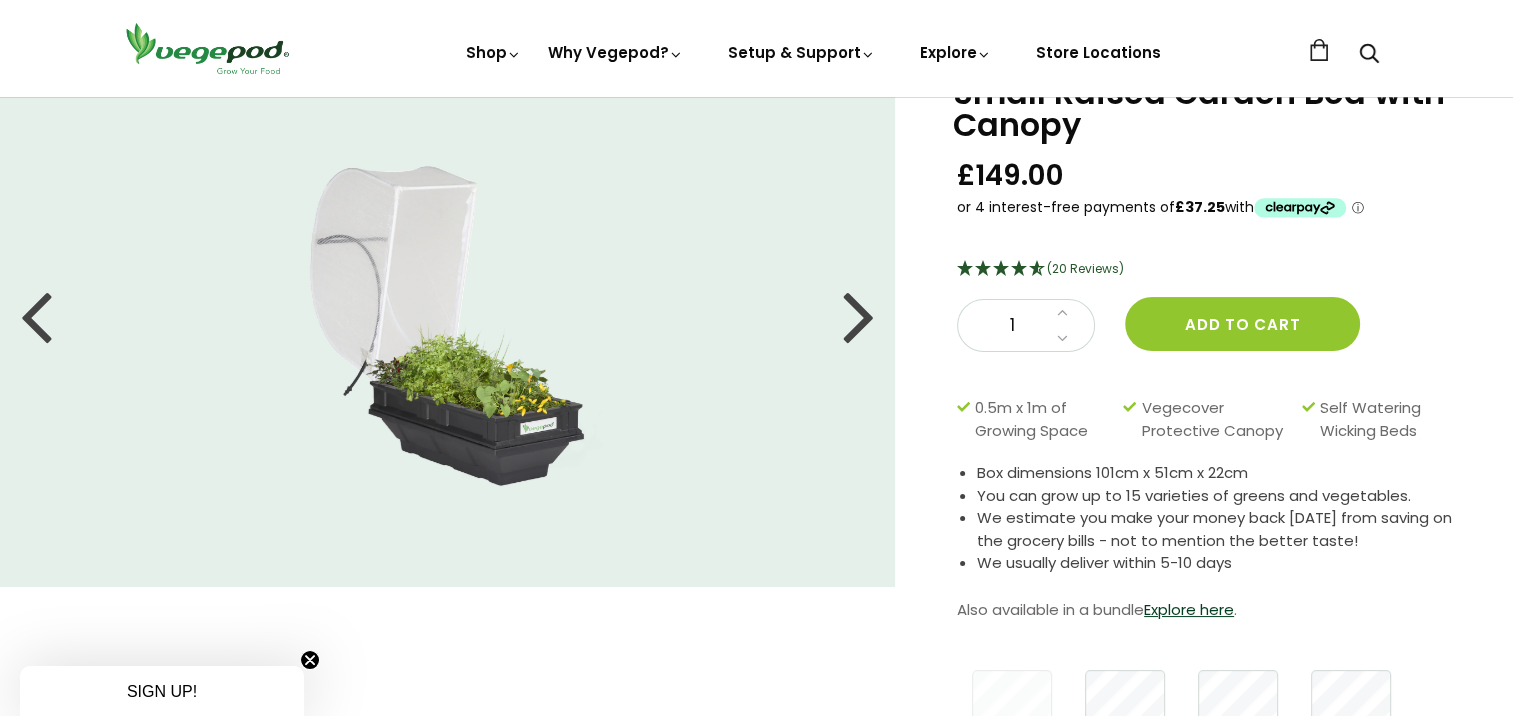 scroll, scrollTop: 0, scrollLeft: 0, axis: both 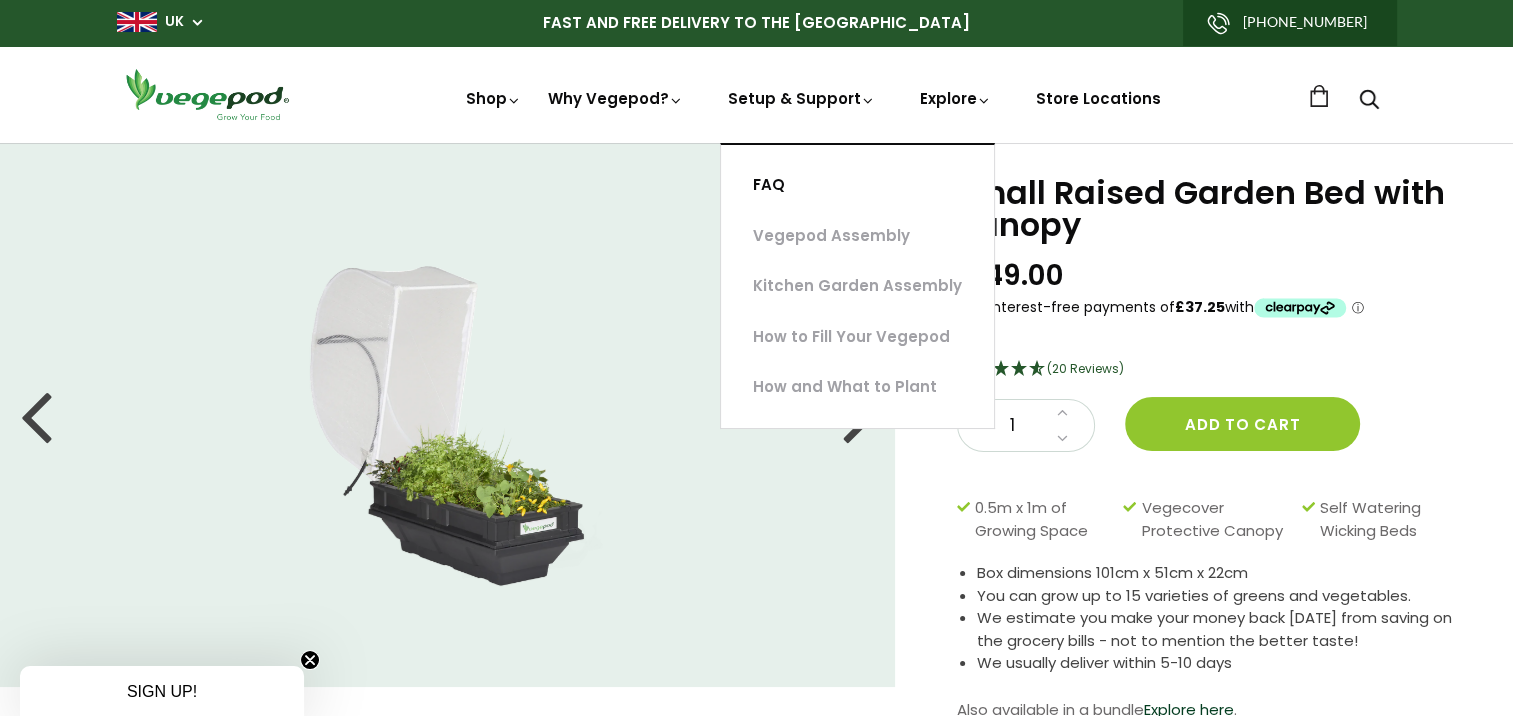 click on "FAQ" at bounding box center [857, 185] 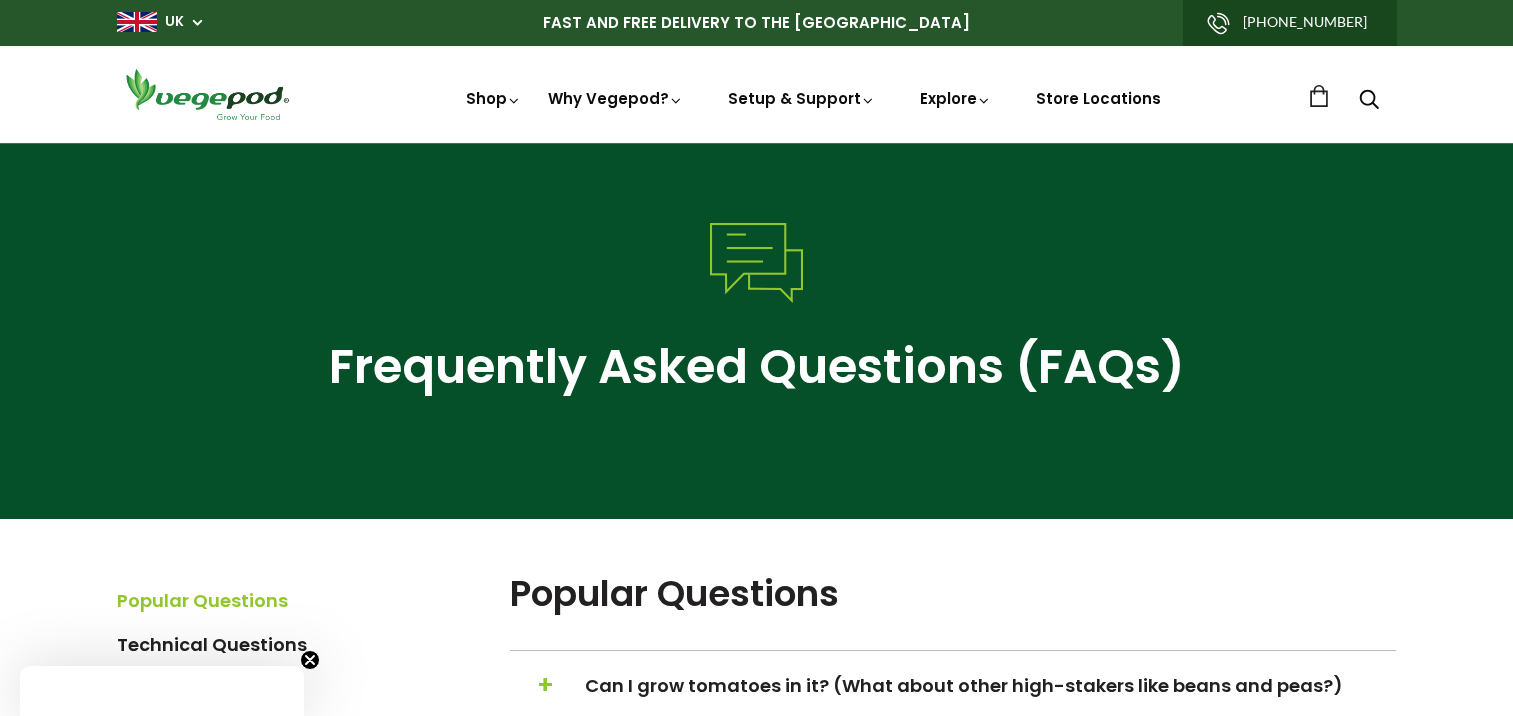 scroll, scrollTop: 300, scrollLeft: 0, axis: vertical 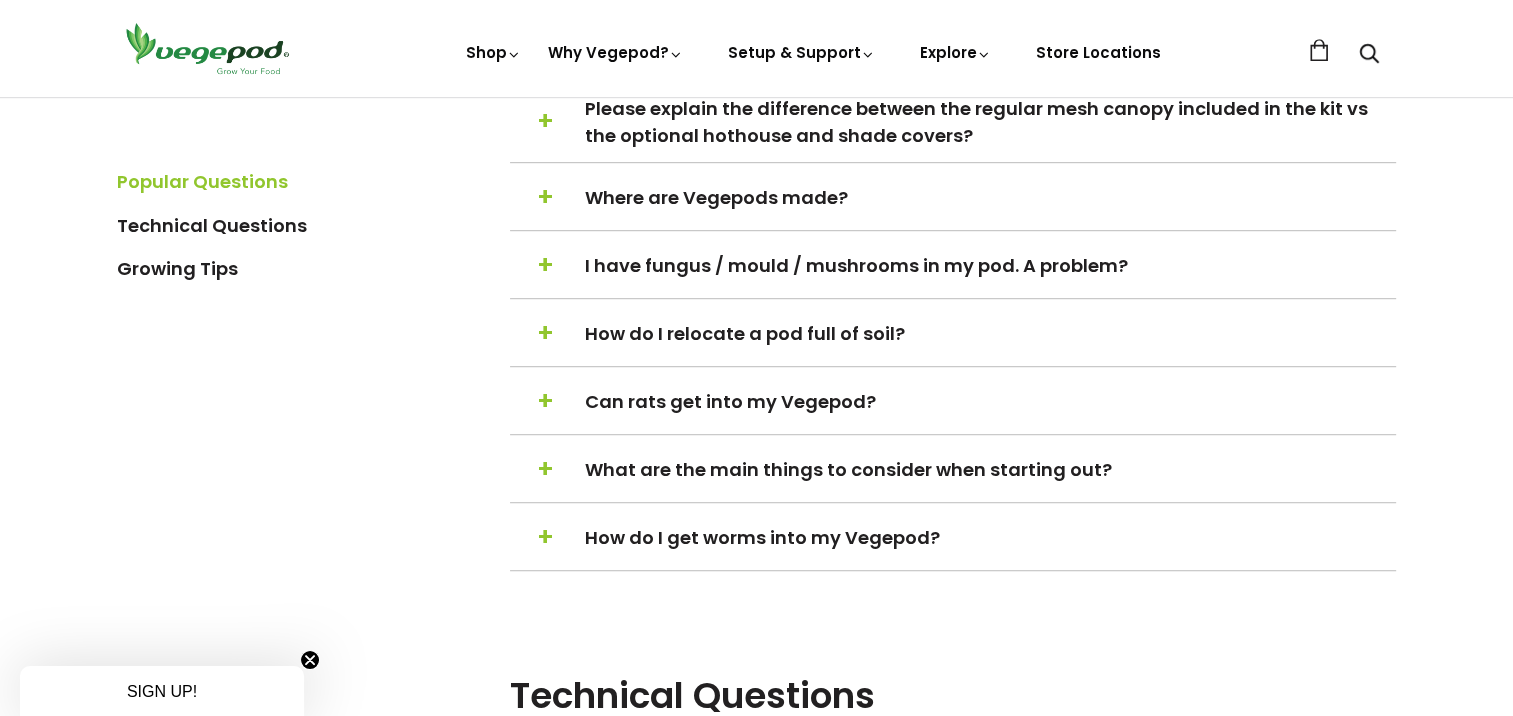 click on "+" at bounding box center [545, 470] 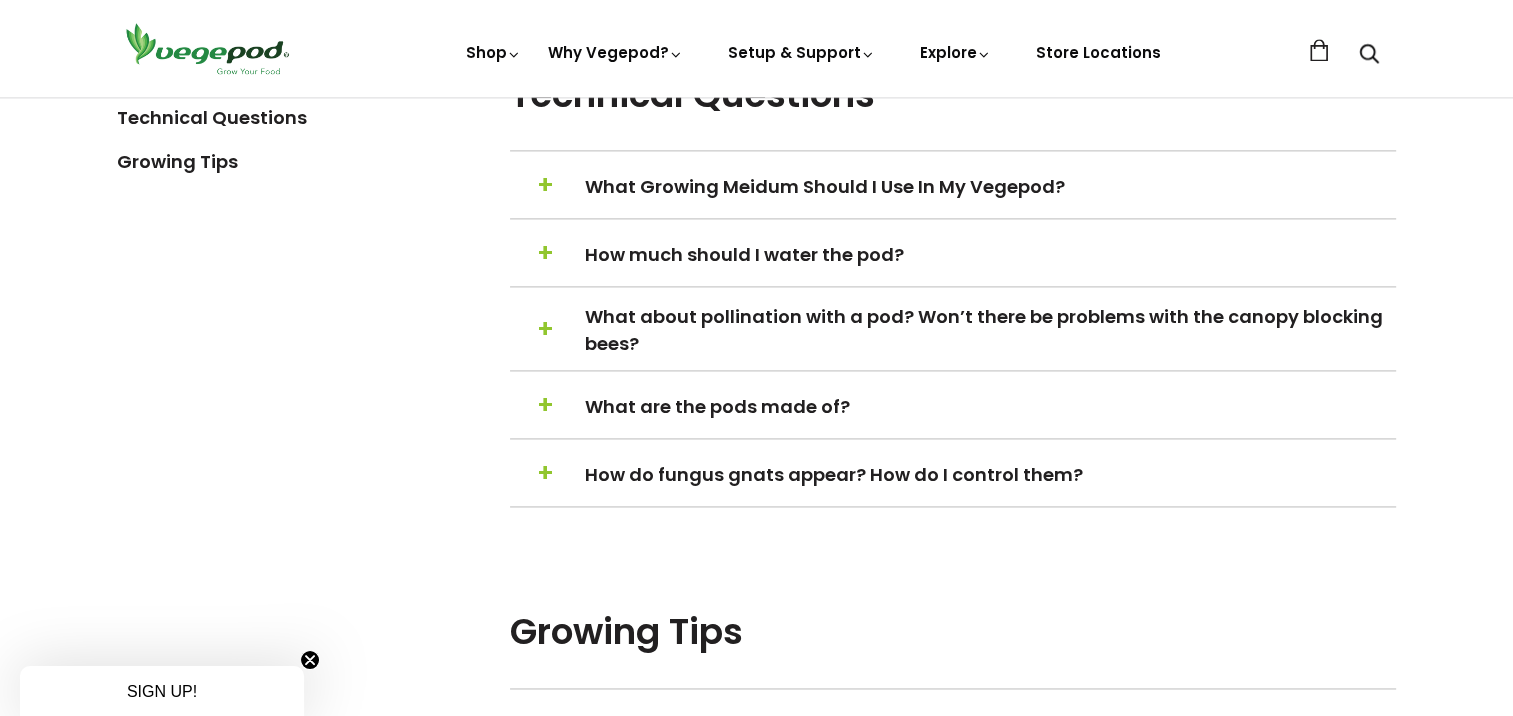 scroll, scrollTop: 2800, scrollLeft: 0, axis: vertical 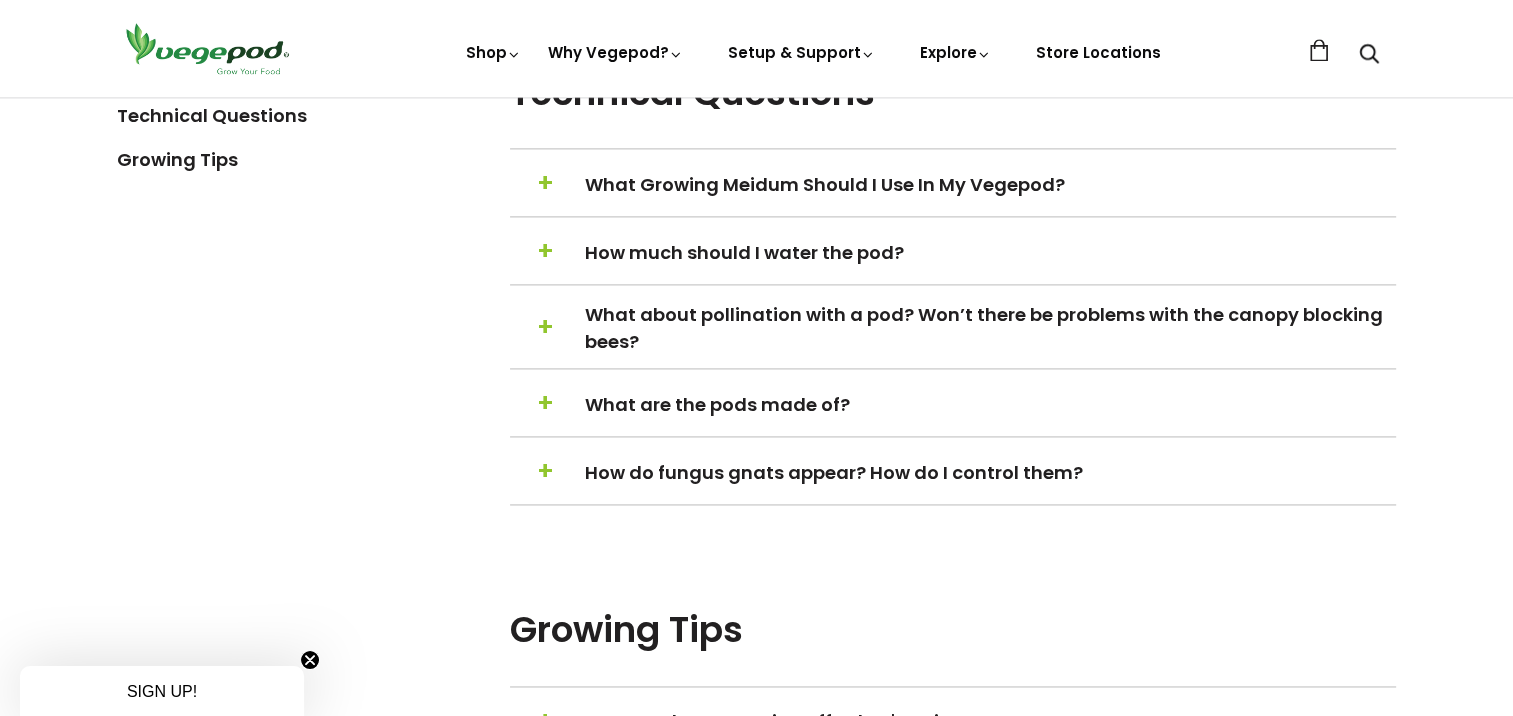 click on "+" at bounding box center (545, 328) 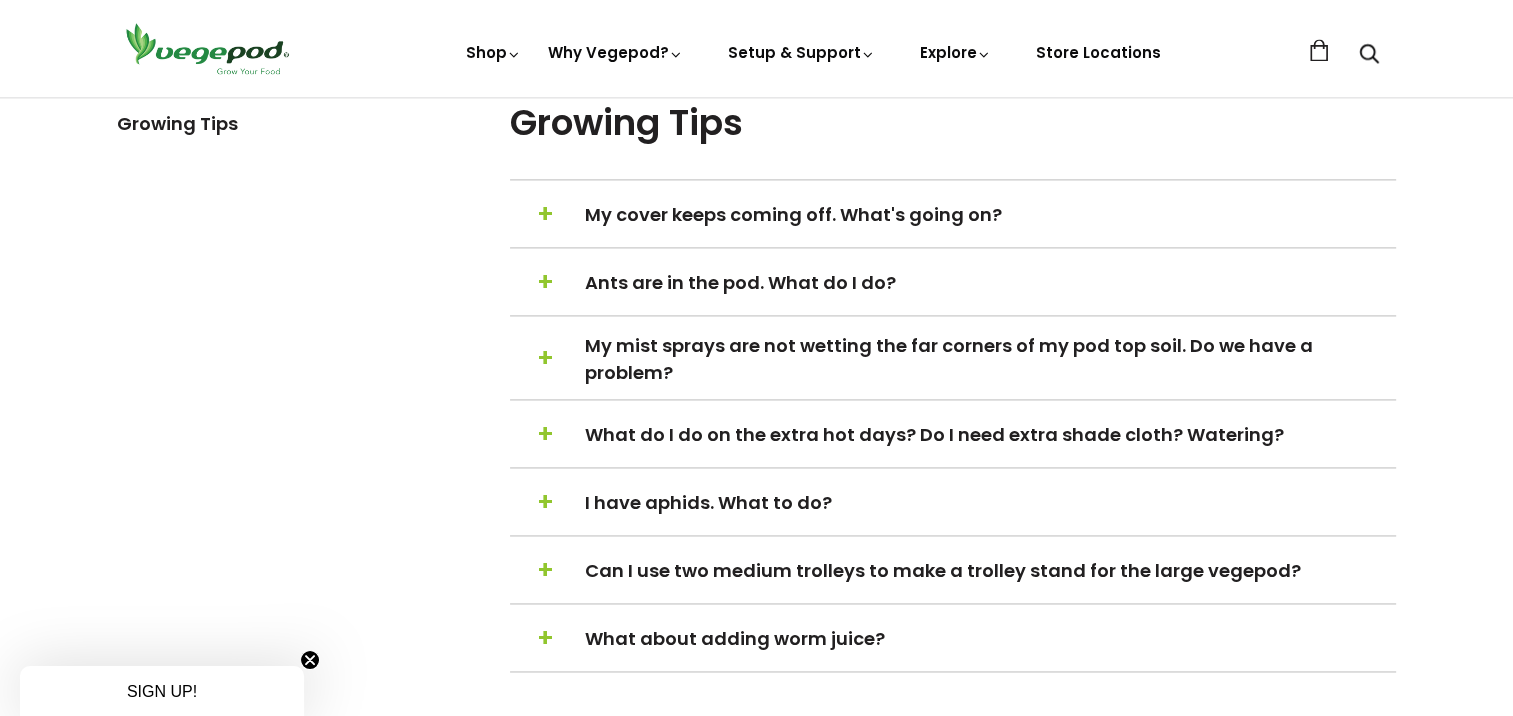 scroll, scrollTop: 2900, scrollLeft: 0, axis: vertical 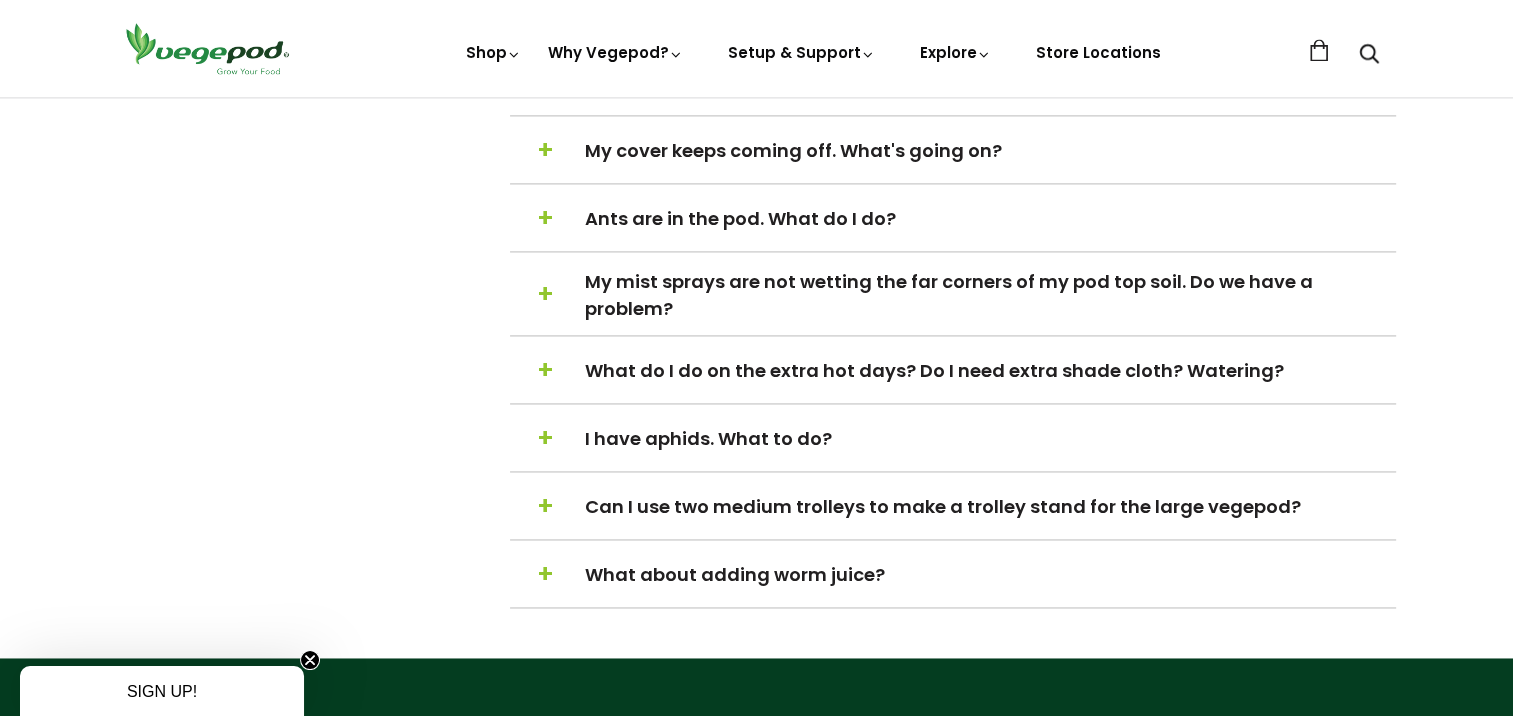 click on "+" at bounding box center [545, 219] 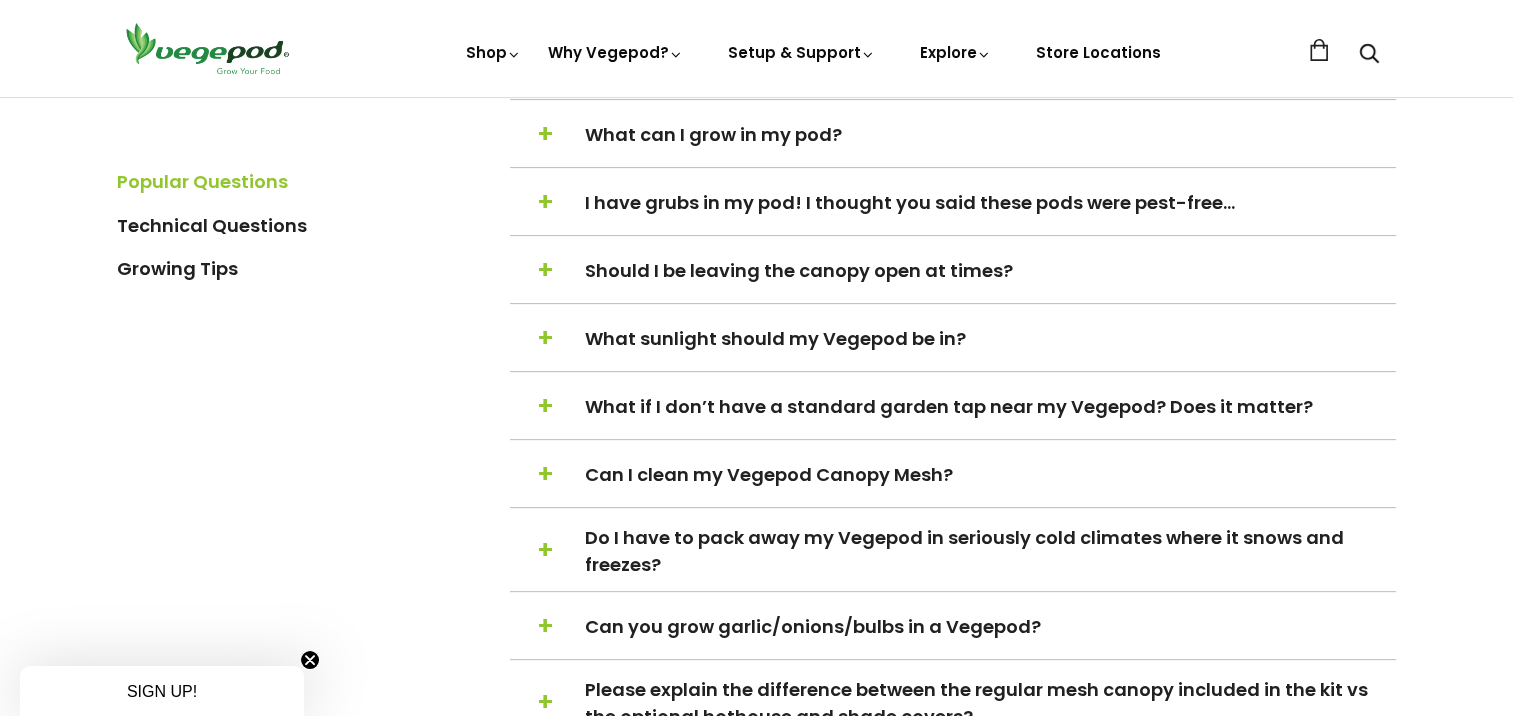 scroll, scrollTop: 572, scrollLeft: 0, axis: vertical 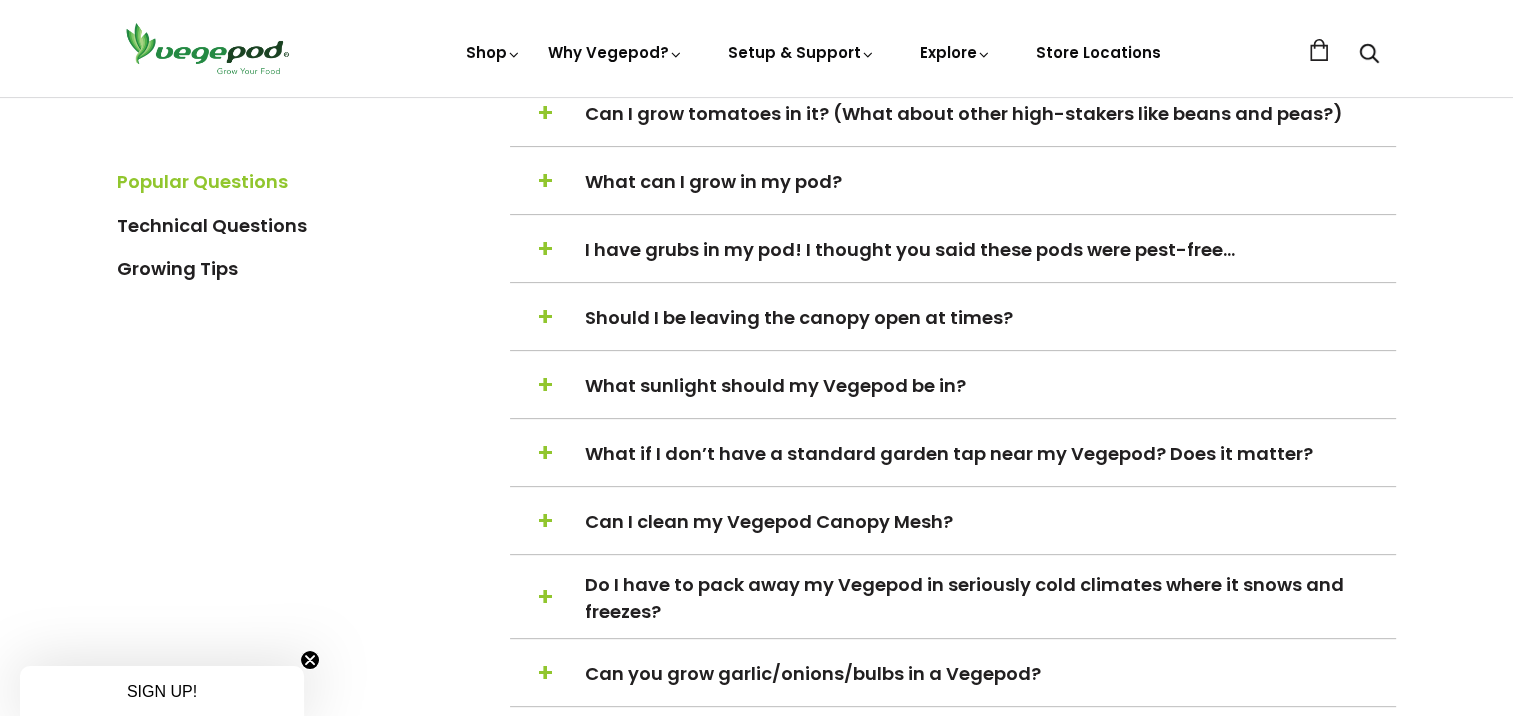 click on "+" at bounding box center [545, 318] 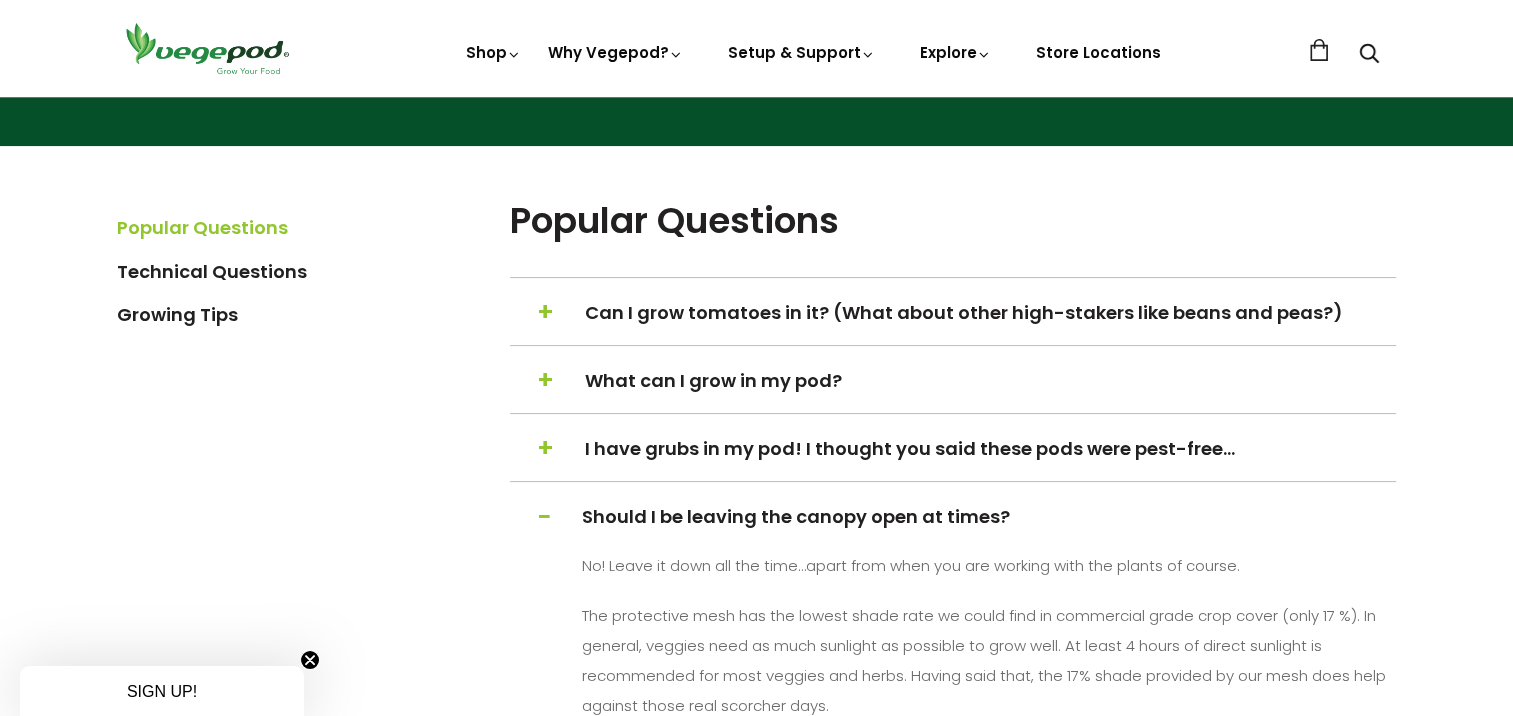 scroll, scrollTop: 372, scrollLeft: 0, axis: vertical 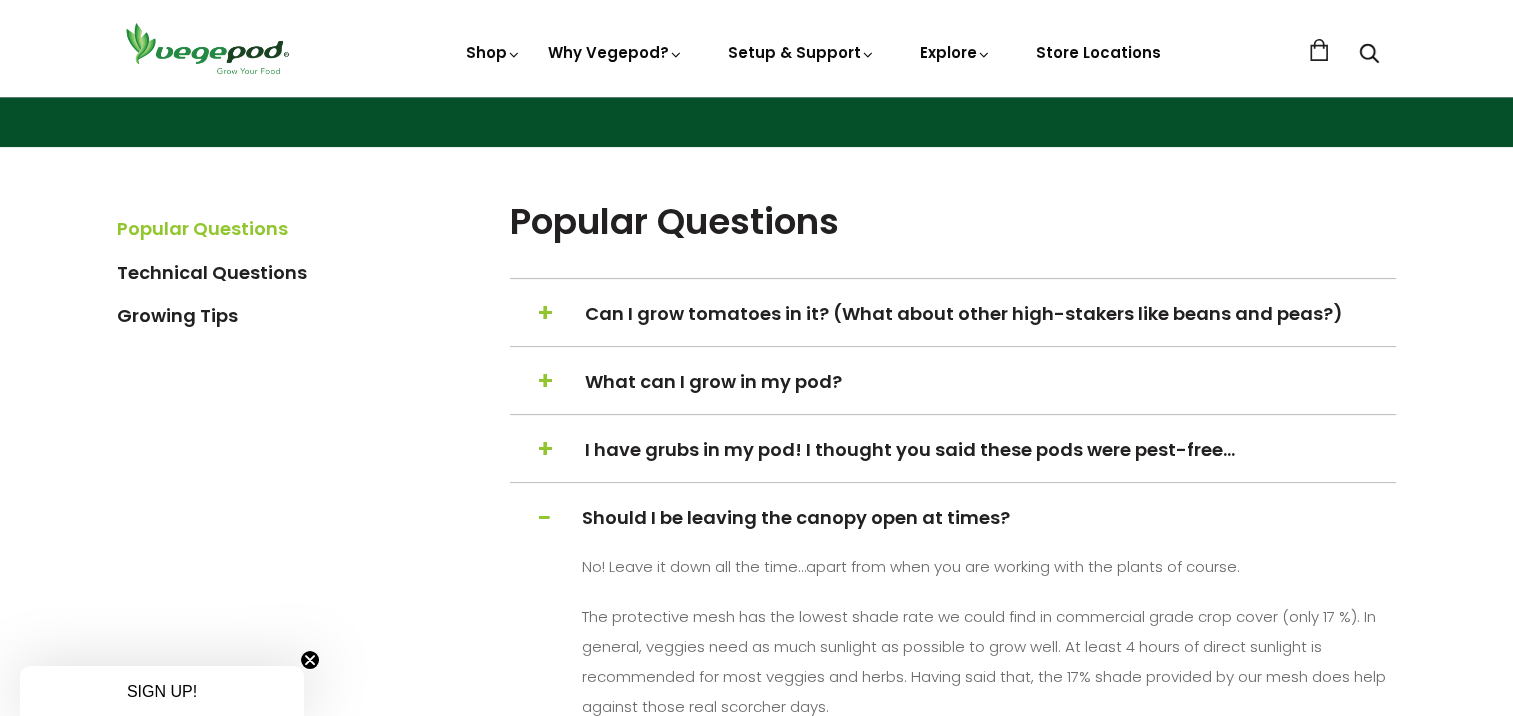 click on "+ −   What can I grow in my pod?" at bounding box center (953, 382) 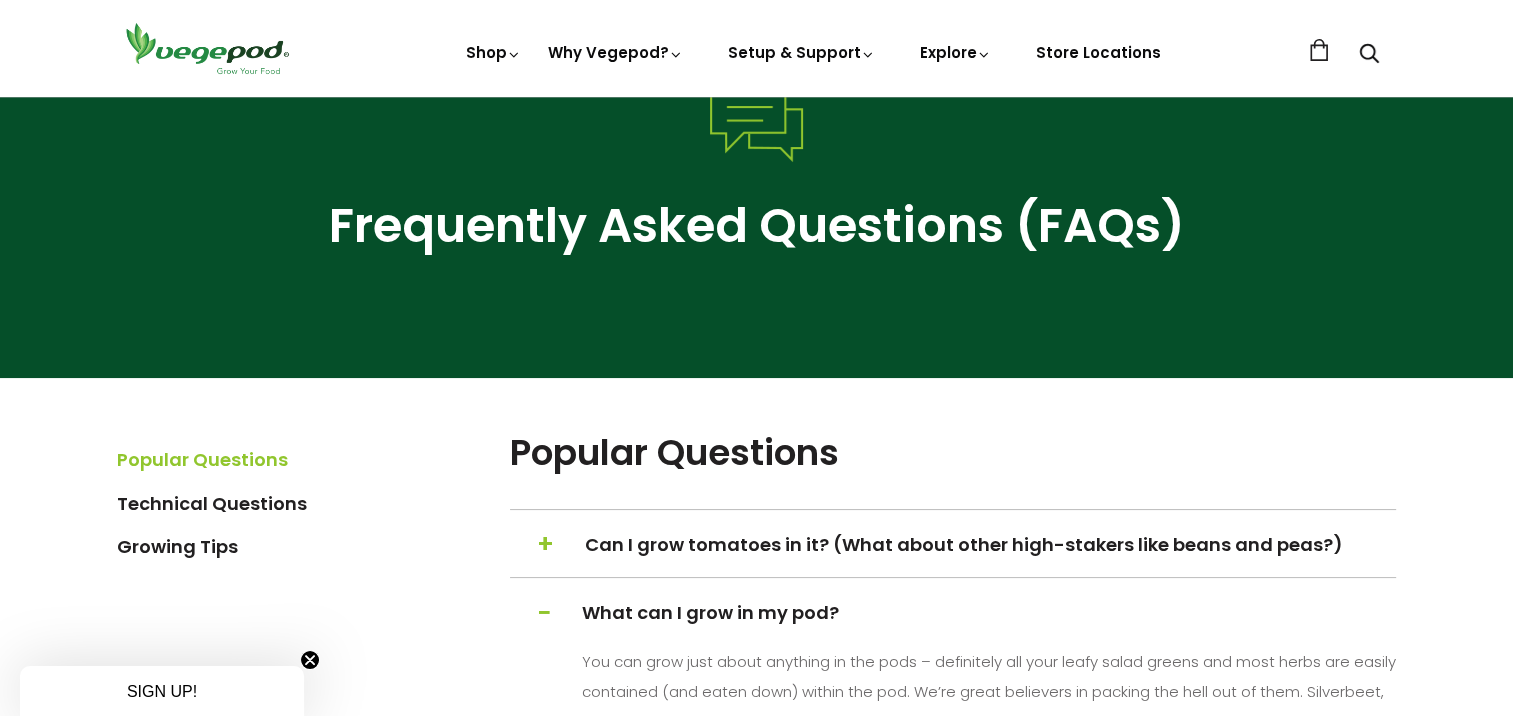 scroll, scrollTop: 0, scrollLeft: 0, axis: both 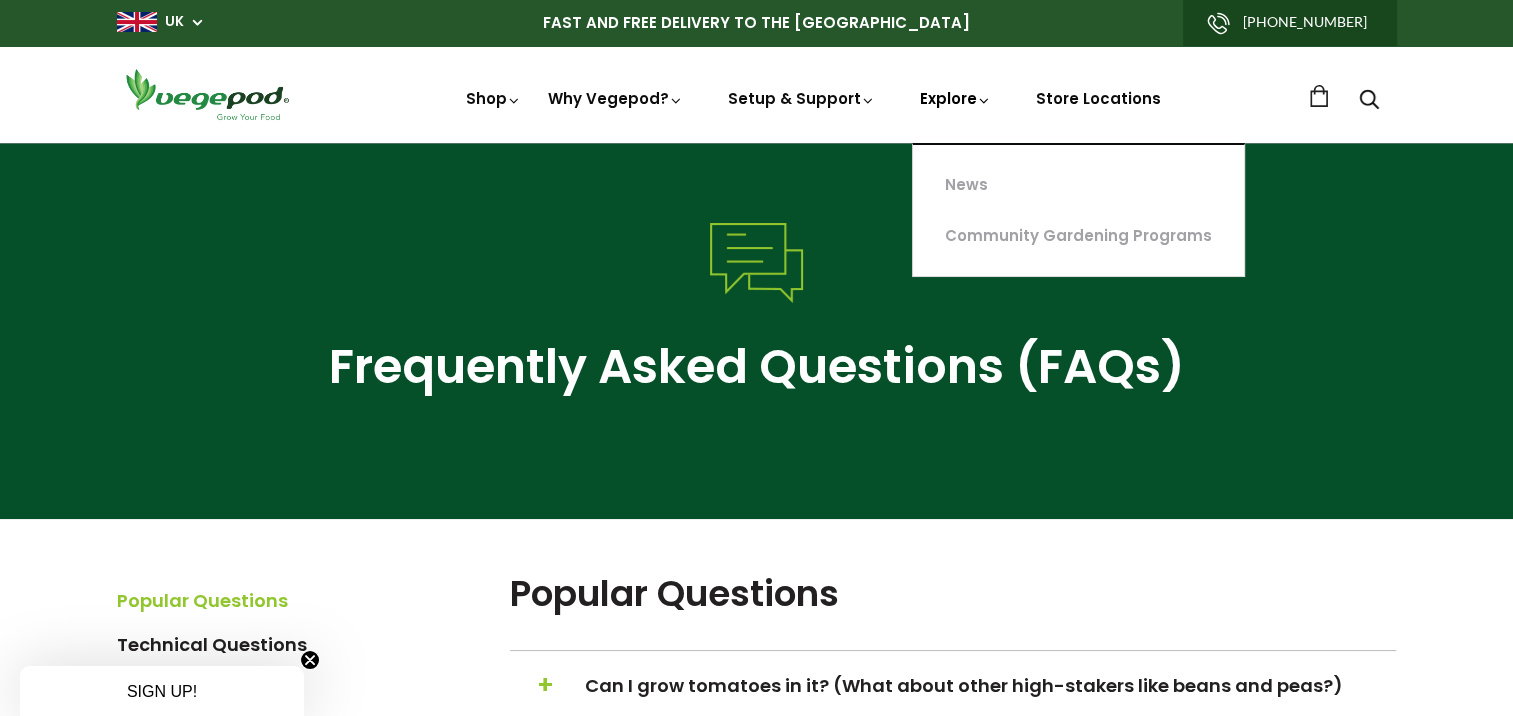 click at bounding box center (984, 100) 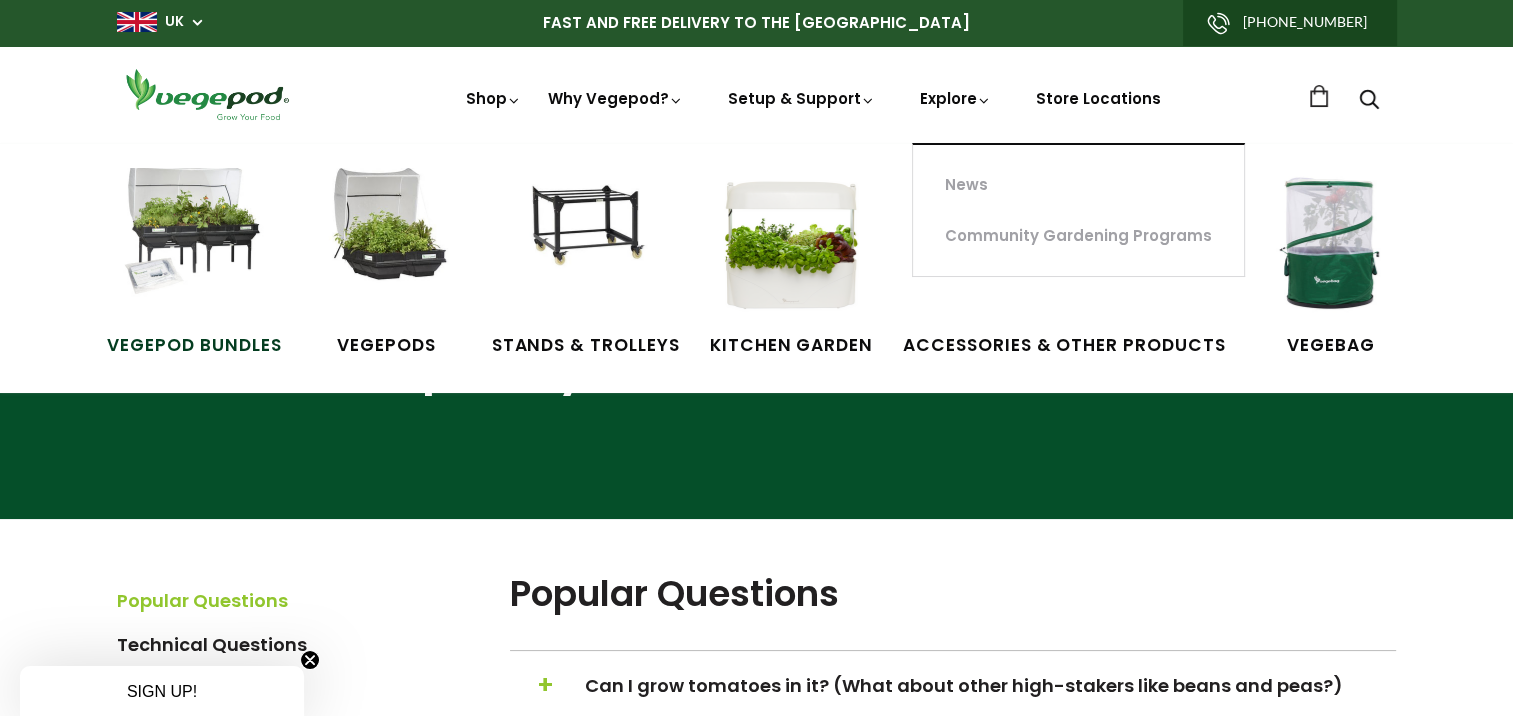 click at bounding box center (194, 243) 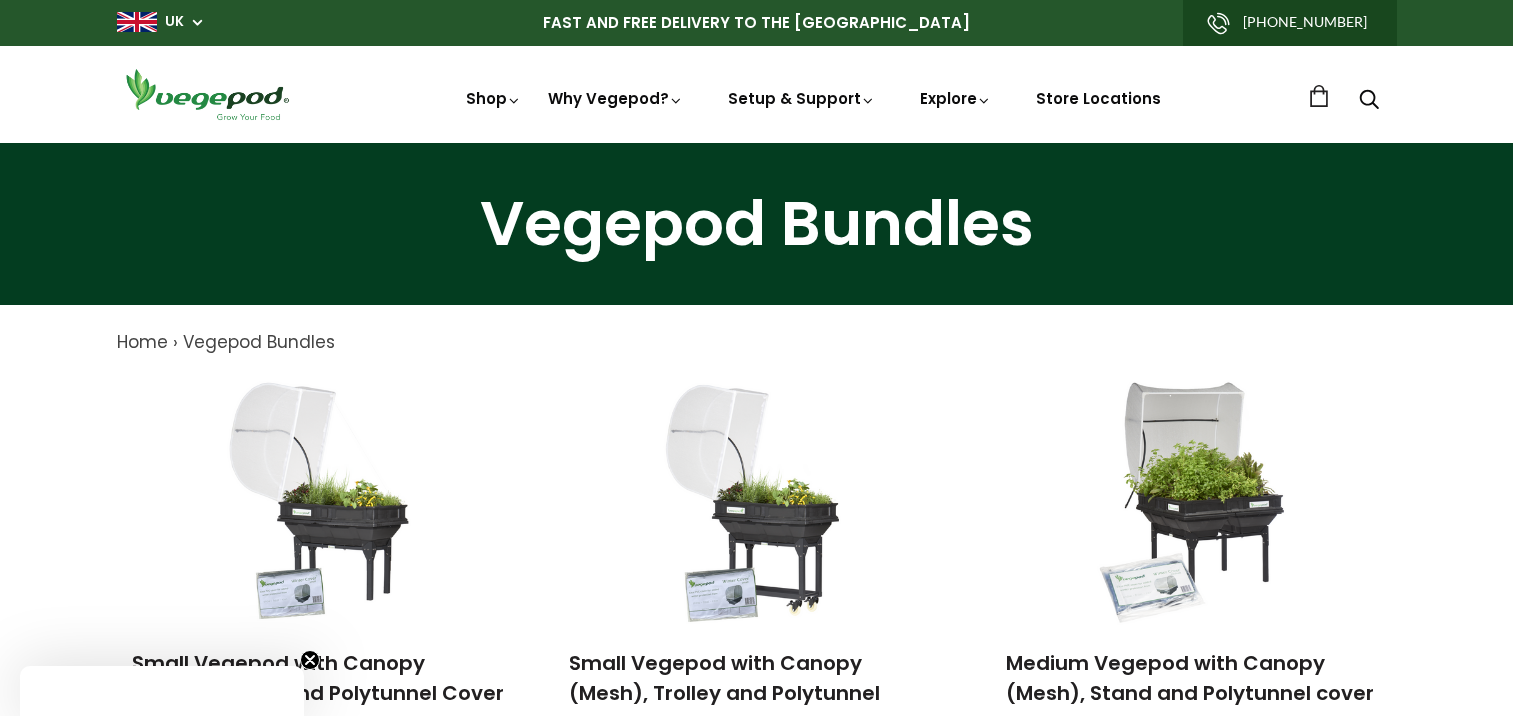 scroll, scrollTop: 0, scrollLeft: 0, axis: both 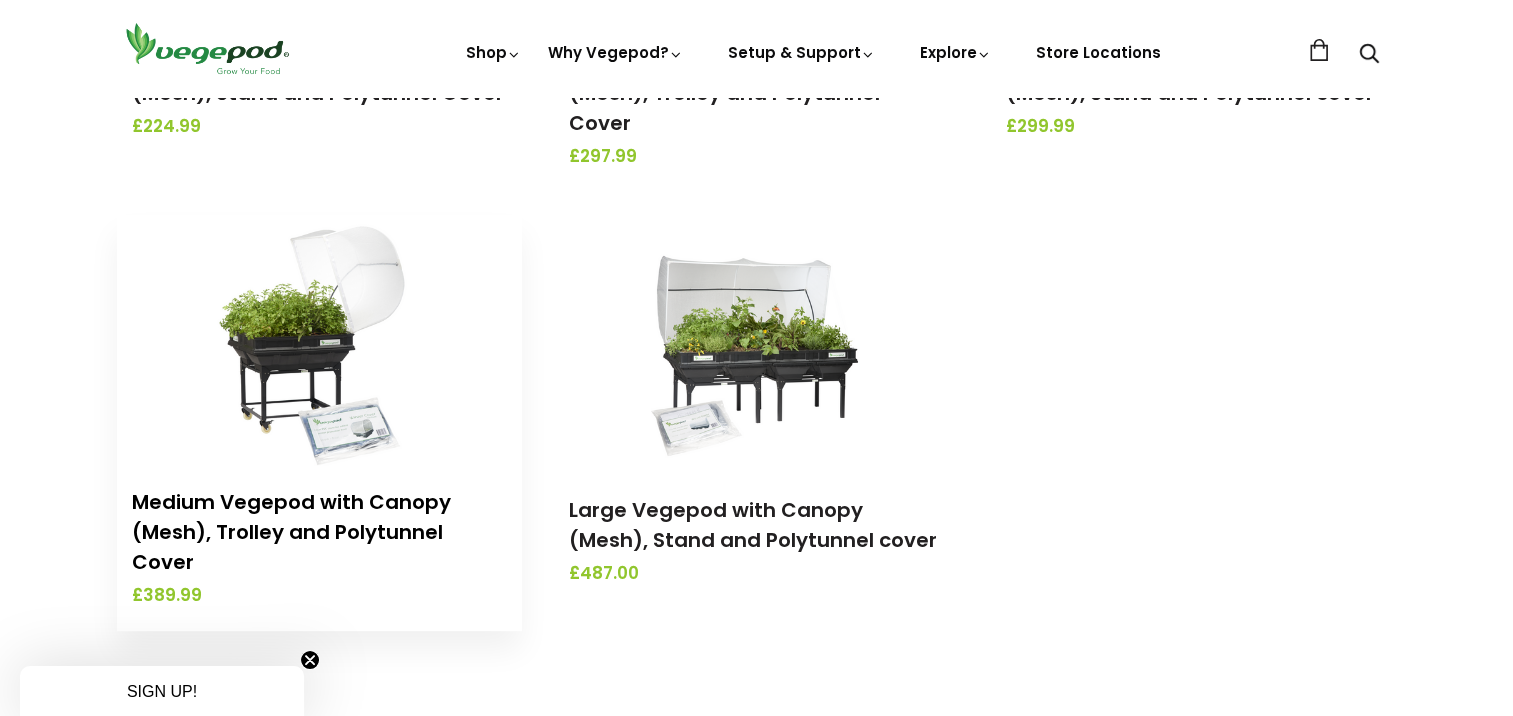 click on "Medium Vegepod with Canopy (Mesh), Trolley and Polytunnel Cover" at bounding box center (291, 532) 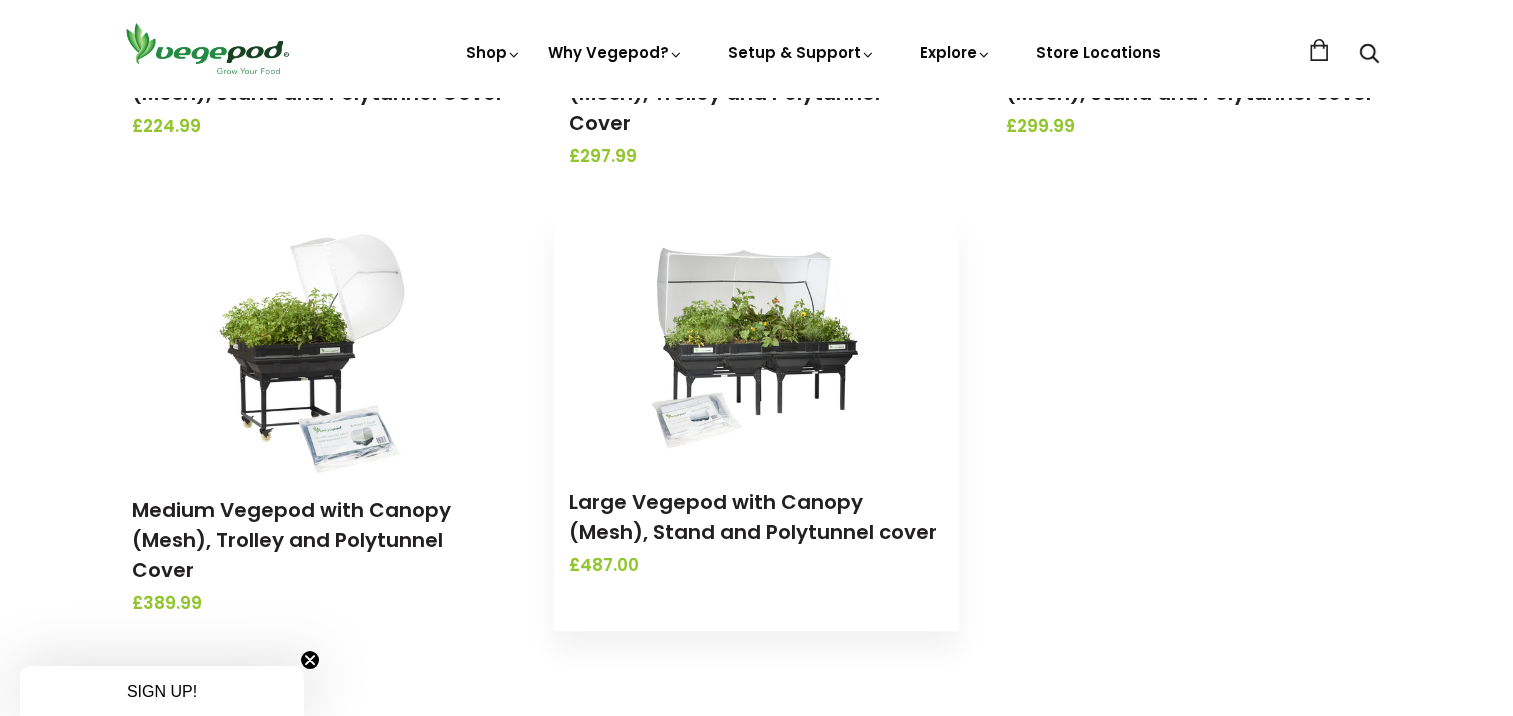 click on "Large Vegepod with Canopy (Mesh), Stand and Polytunnel cover
£487.00" at bounding box center [756, 533] 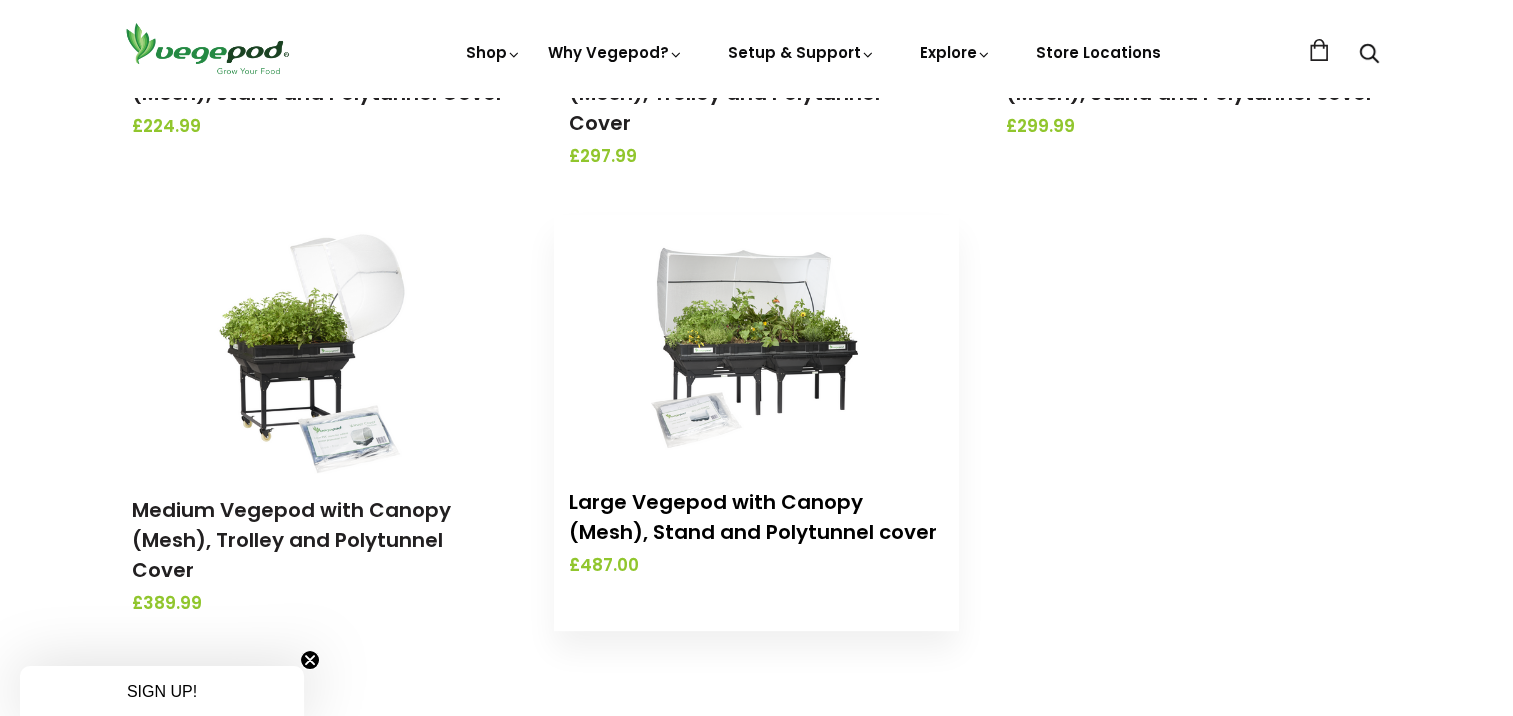 click on "Large Vegepod with Canopy (Mesh), Stand and Polytunnel cover" at bounding box center [753, 517] 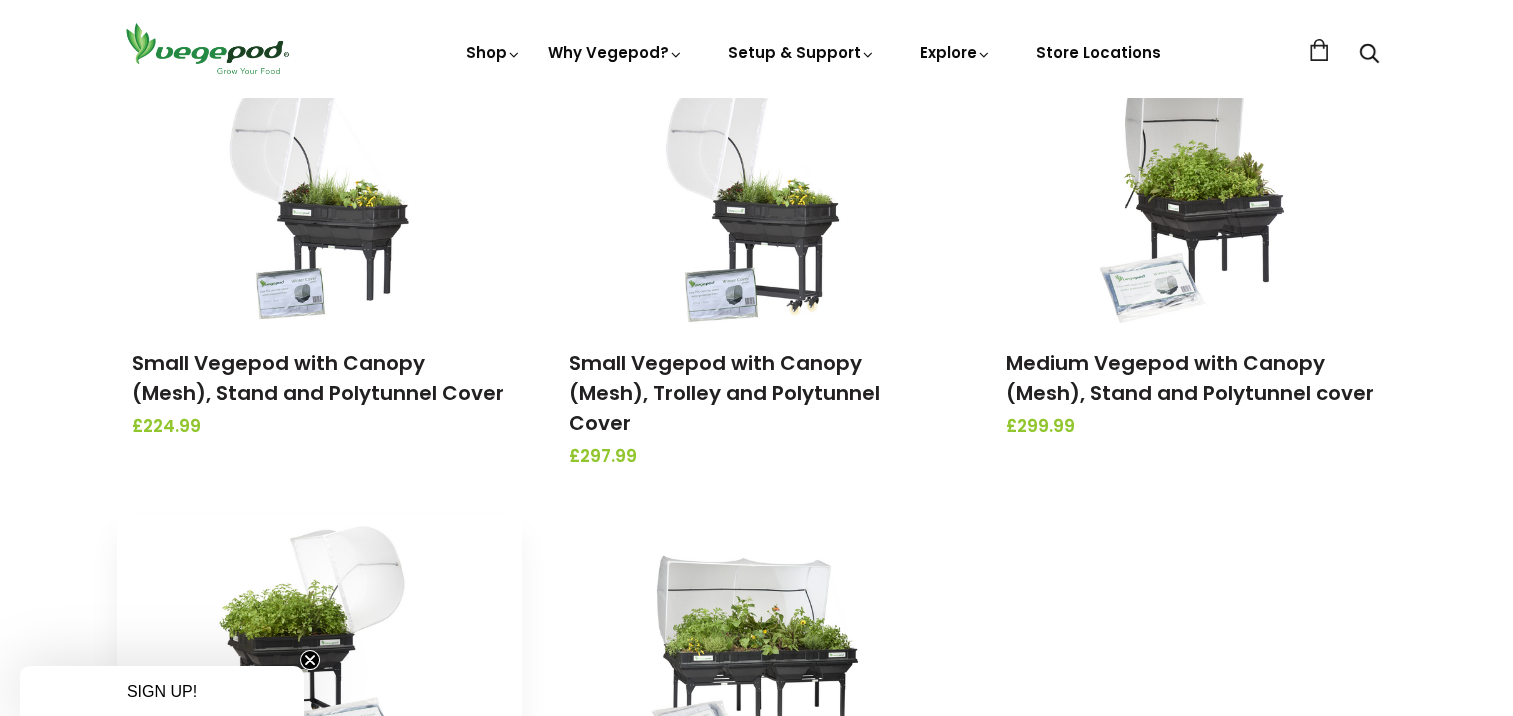 scroll, scrollTop: 400, scrollLeft: 0, axis: vertical 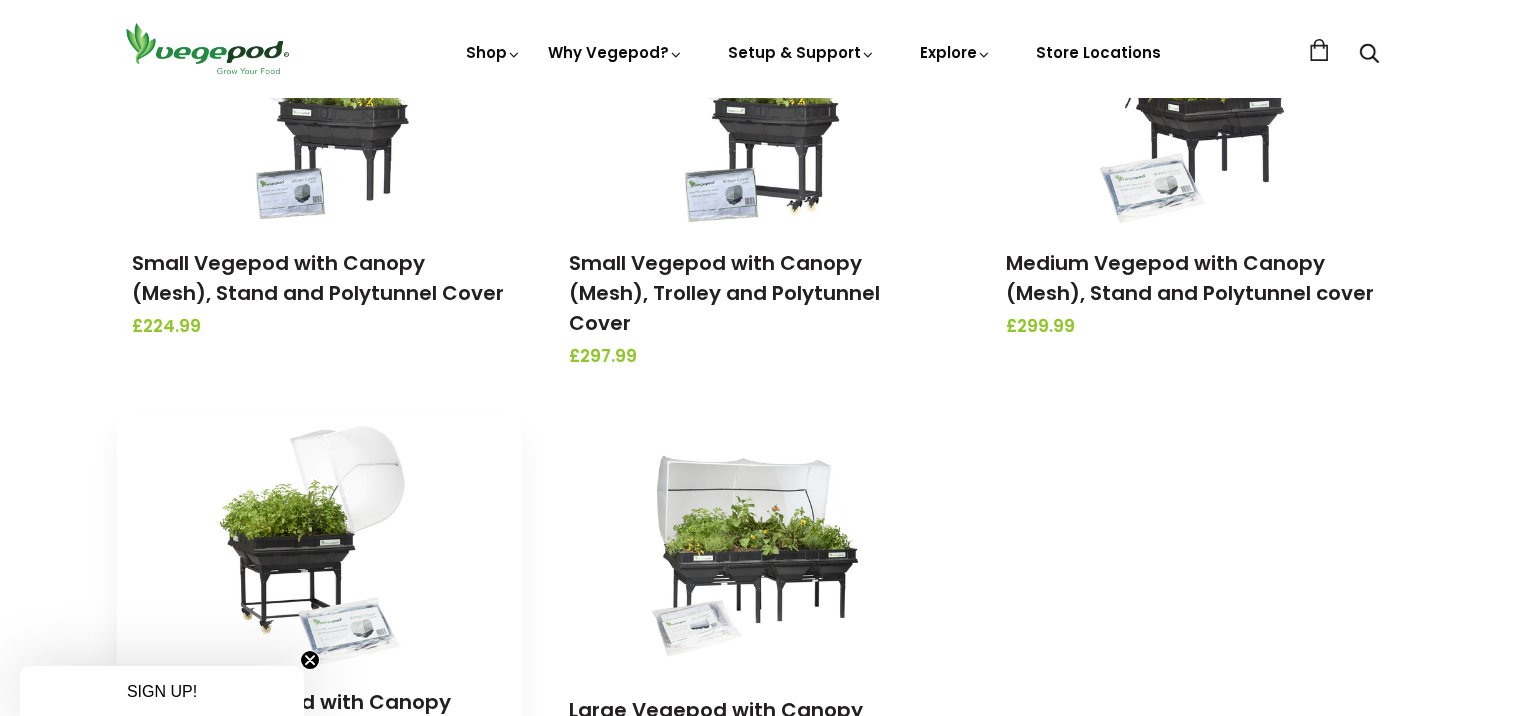 click at bounding box center (319, 540) 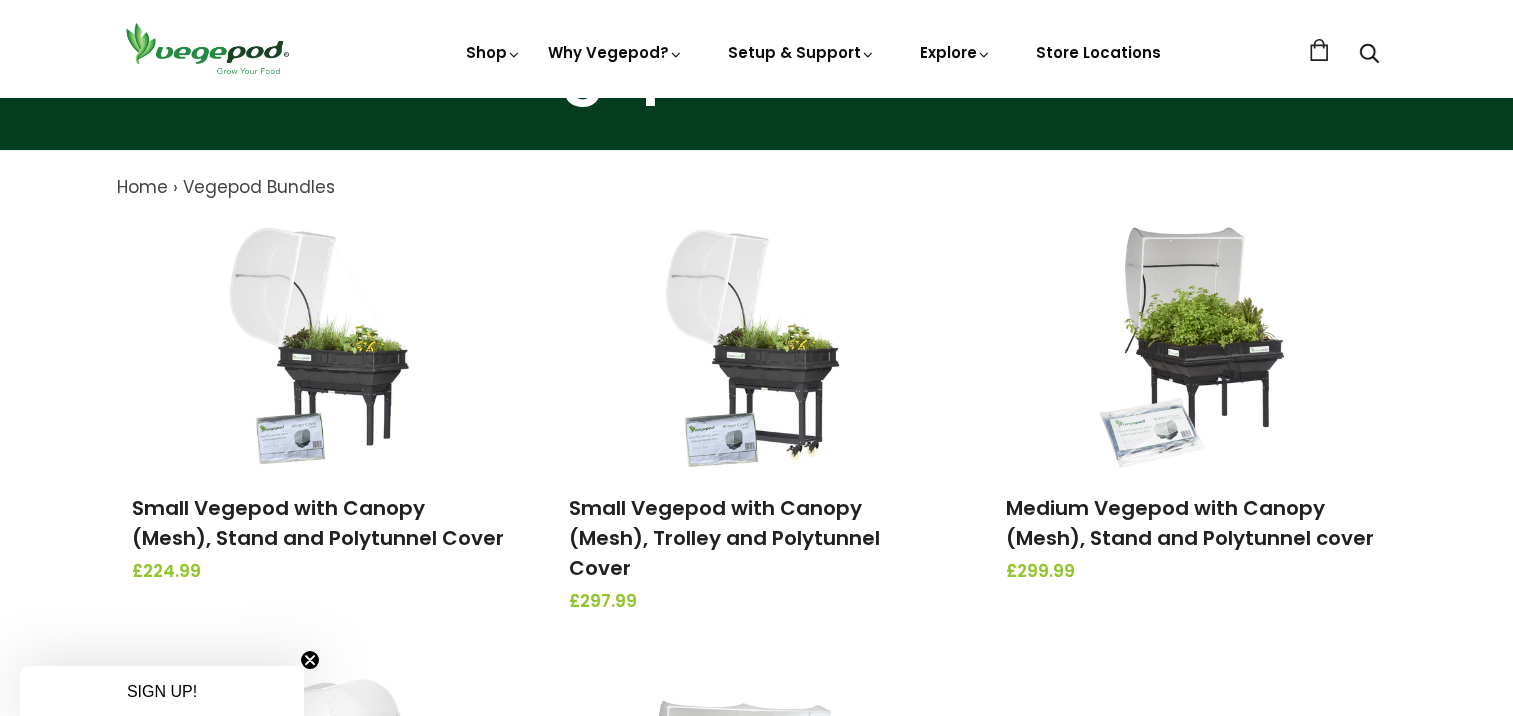 scroll, scrollTop: 200, scrollLeft: 0, axis: vertical 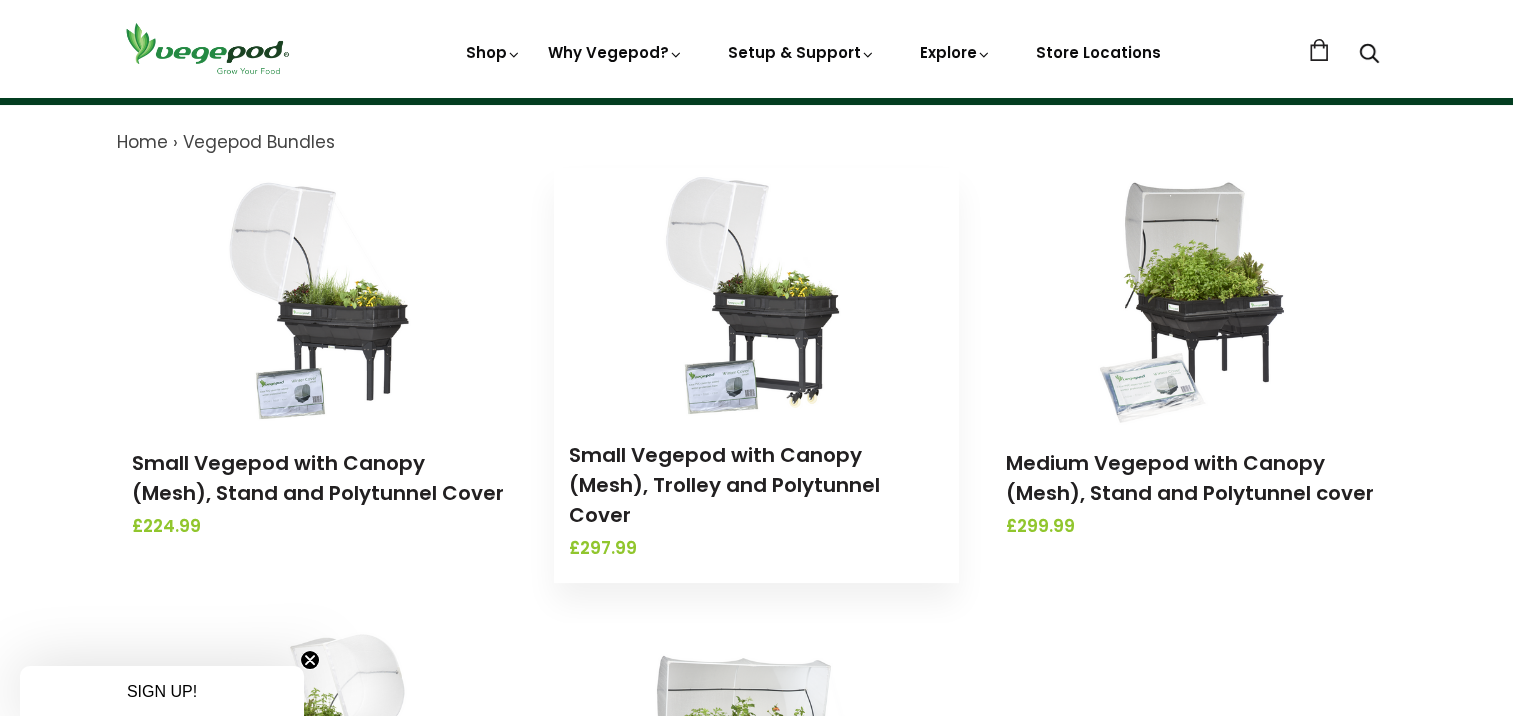 click on "Small Vegepod with Canopy (Mesh), Trolley and Polytunnel Cover" at bounding box center [756, 485] 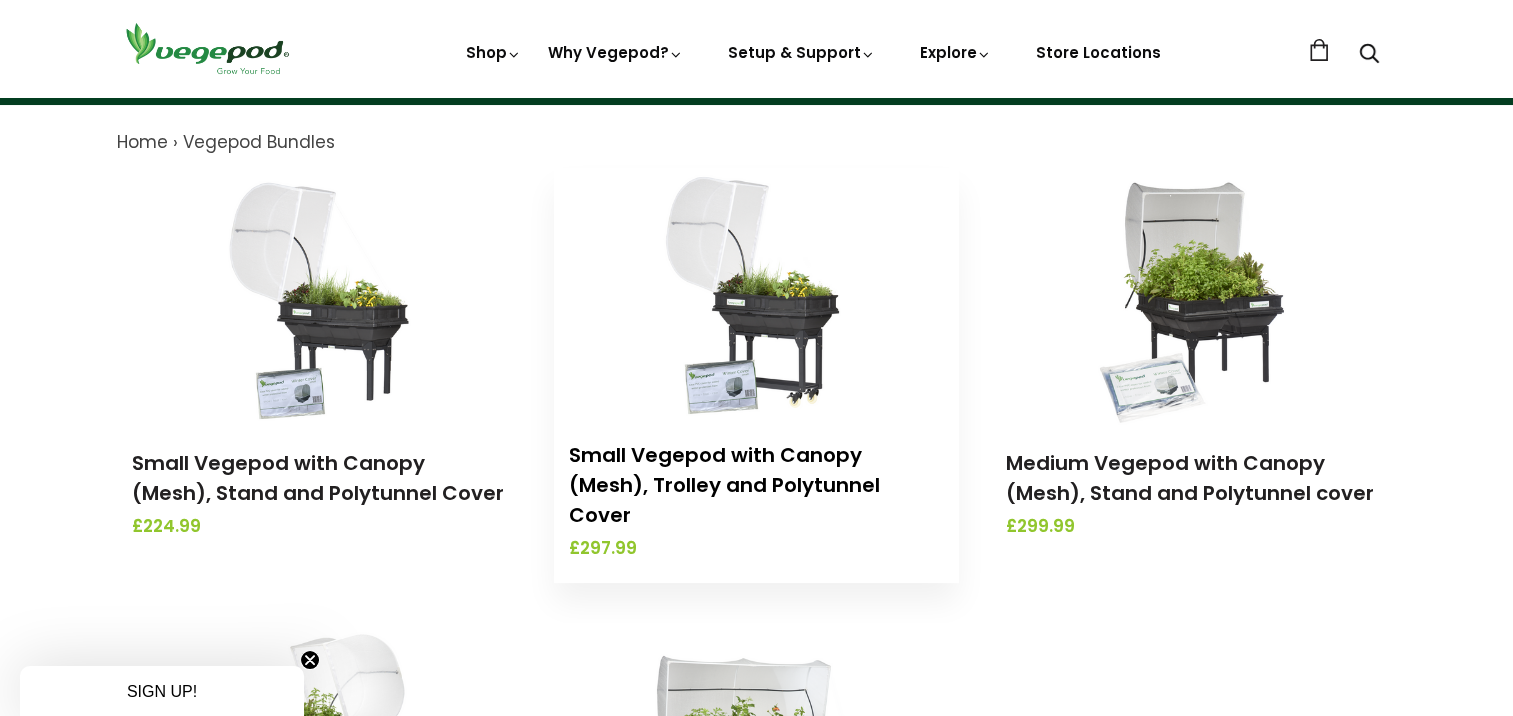 click on "Small Vegepod with Canopy (Mesh), Trolley and Polytunnel Cover" at bounding box center [724, 485] 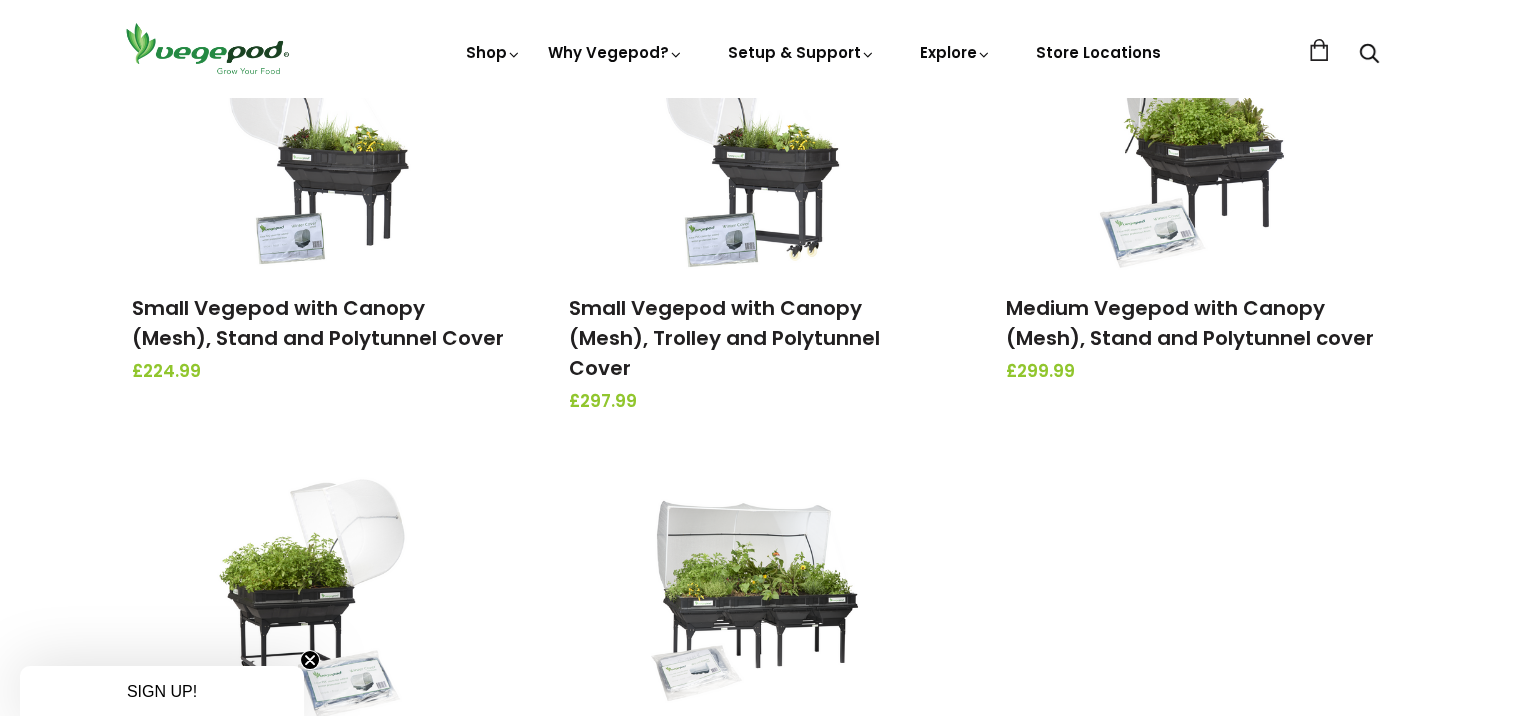scroll, scrollTop: 400, scrollLeft: 0, axis: vertical 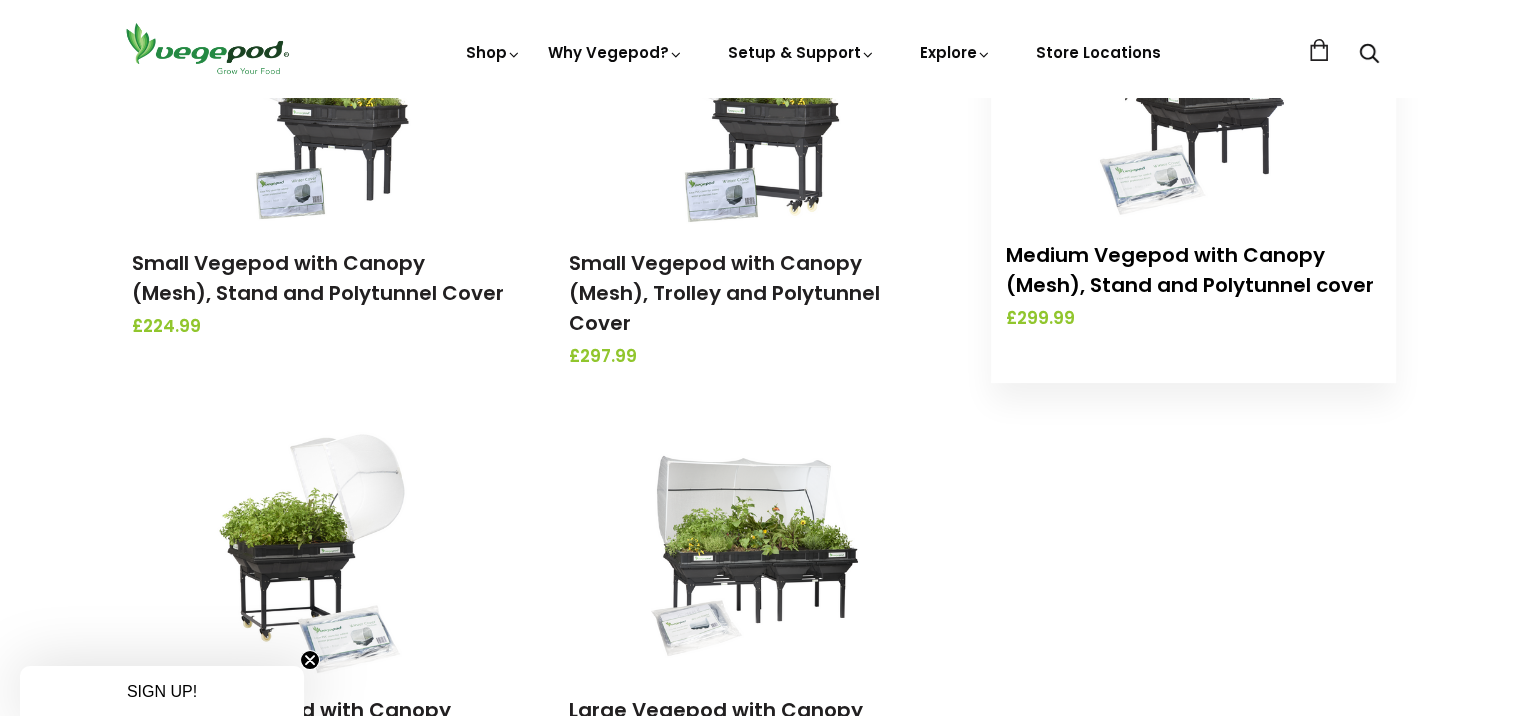 click on "Medium Vegepod with Canopy (Mesh), Stand and Polytunnel cover" at bounding box center [1190, 270] 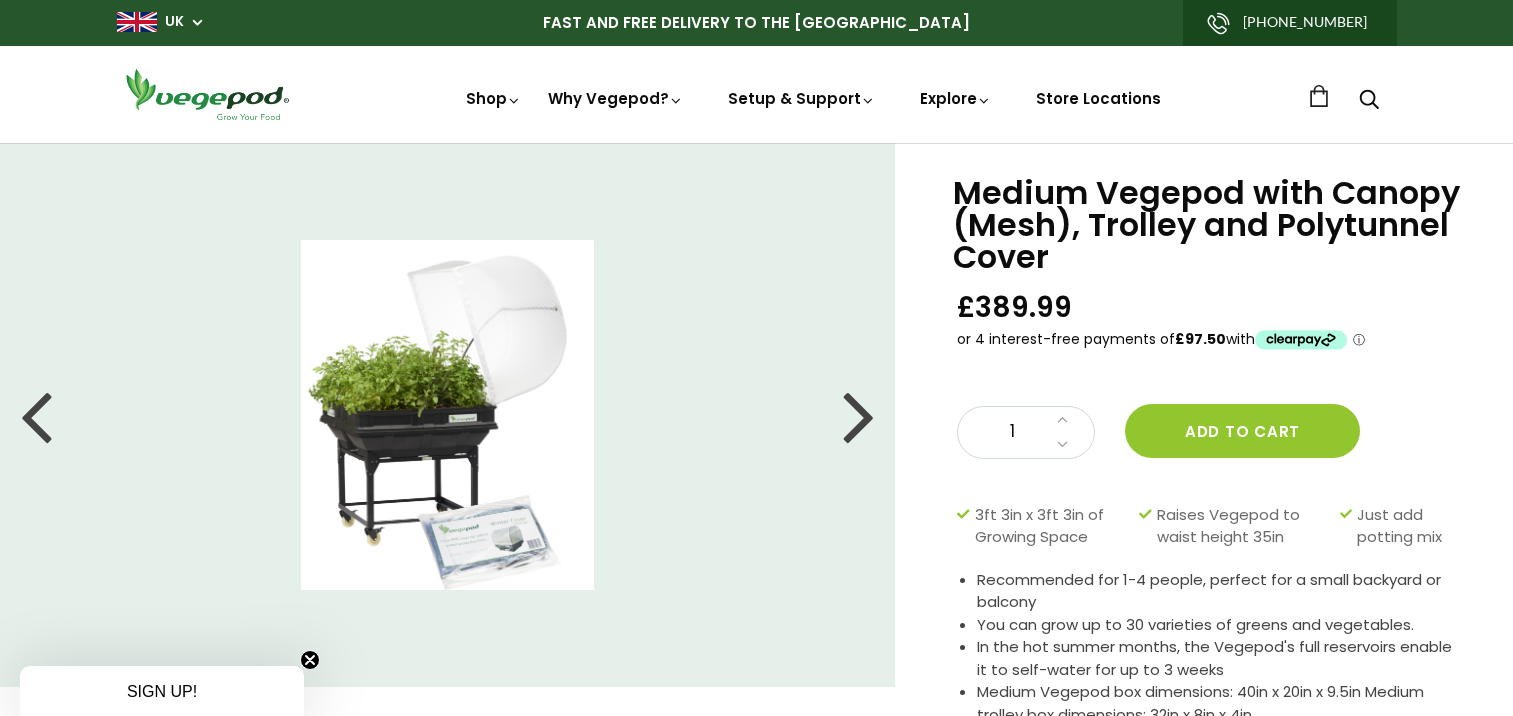 scroll, scrollTop: 200, scrollLeft: 0, axis: vertical 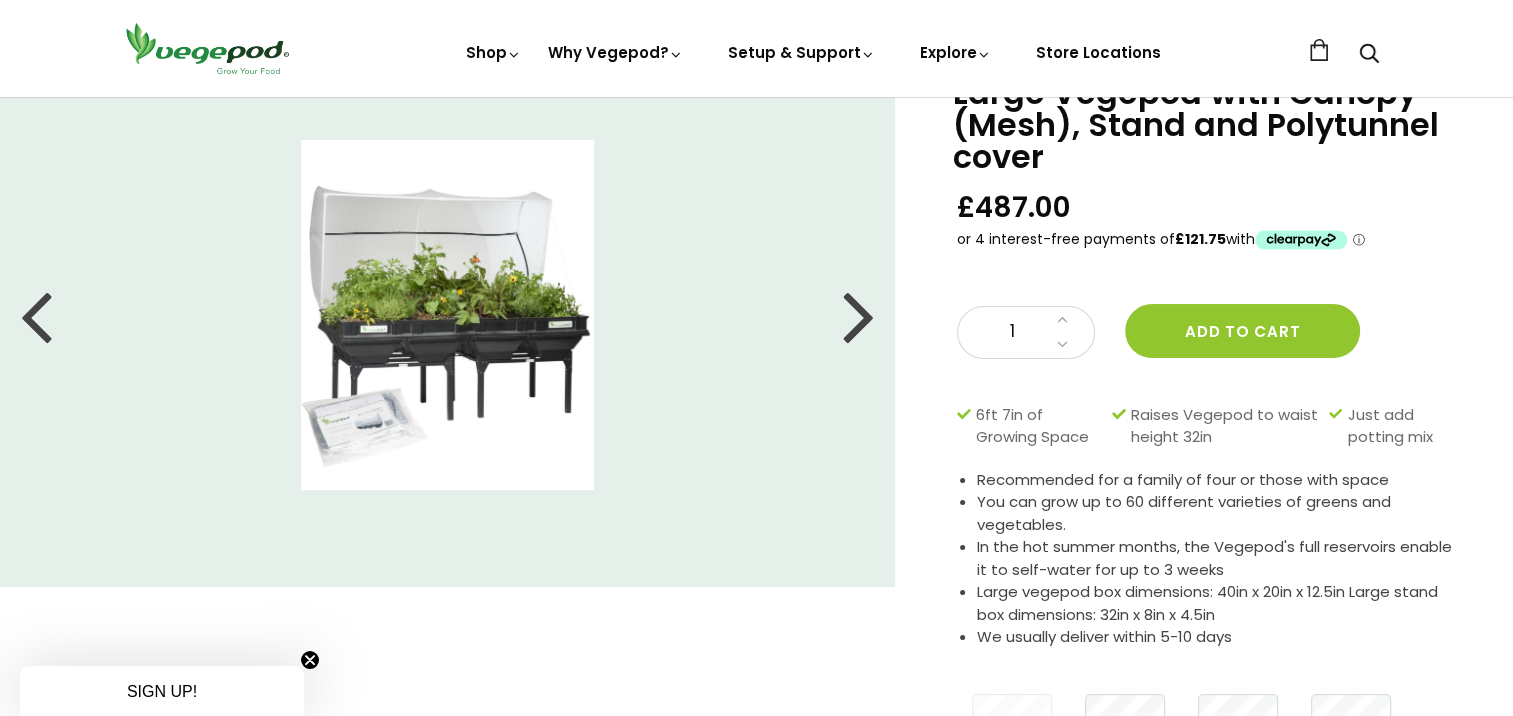 click at bounding box center (36, 315) 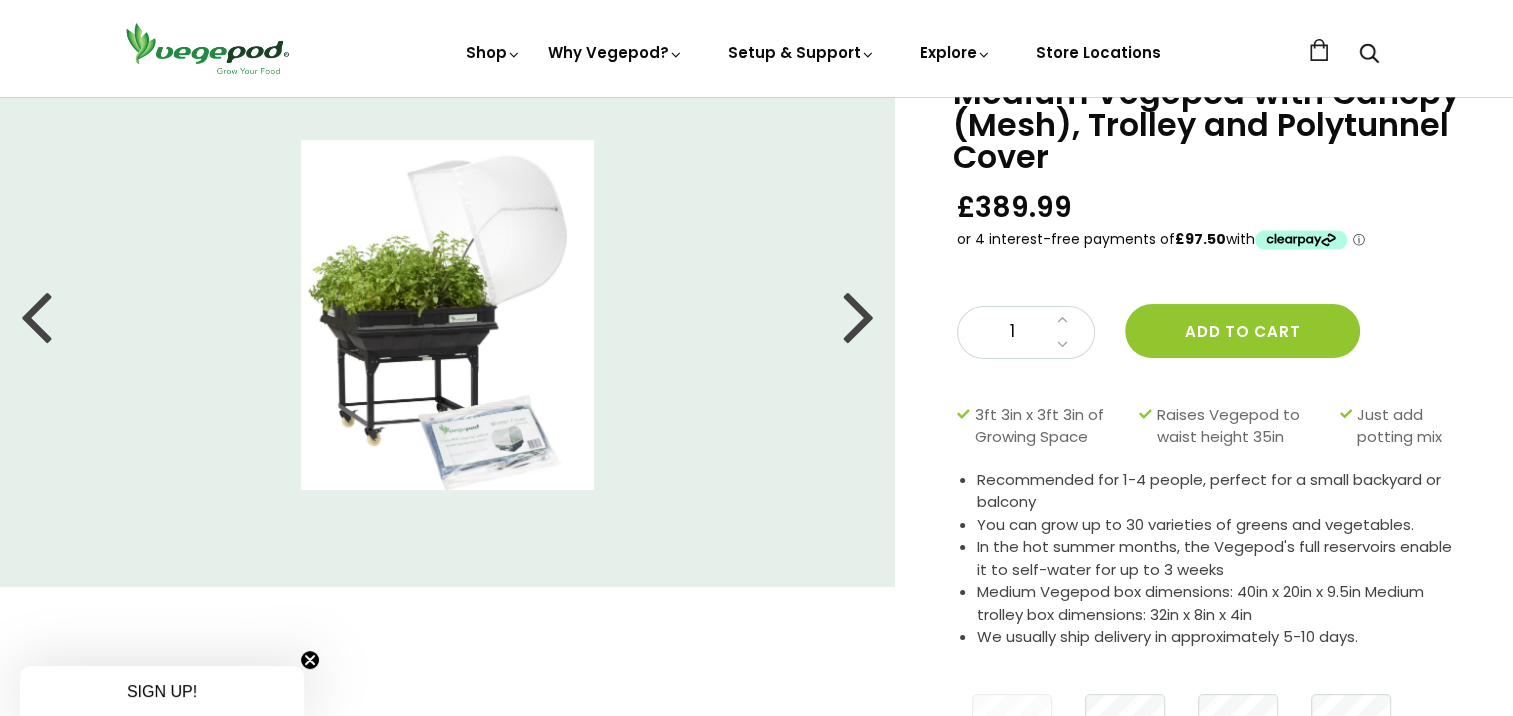 scroll, scrollTop: 100, scrollLeft: 0, axis: vertical 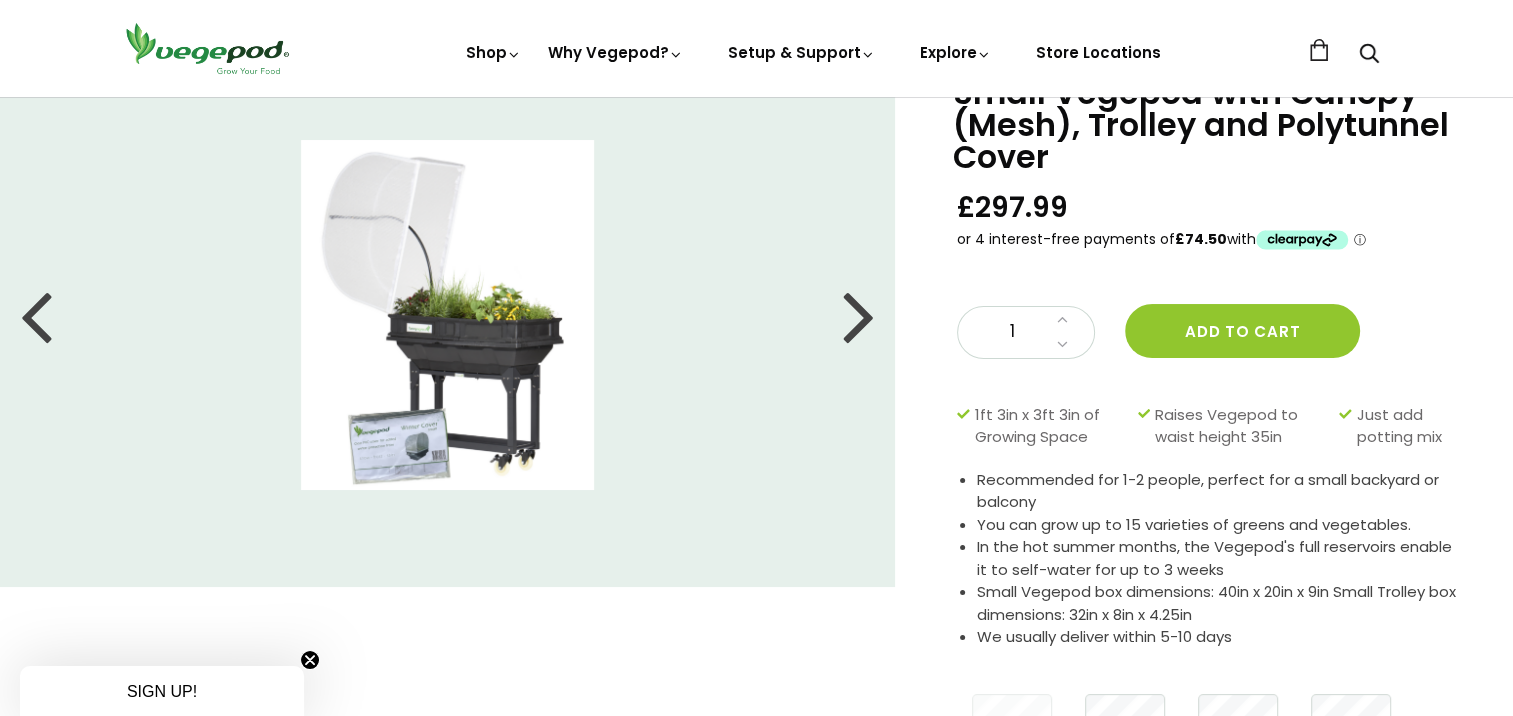 click at bounding box center (859, 315) 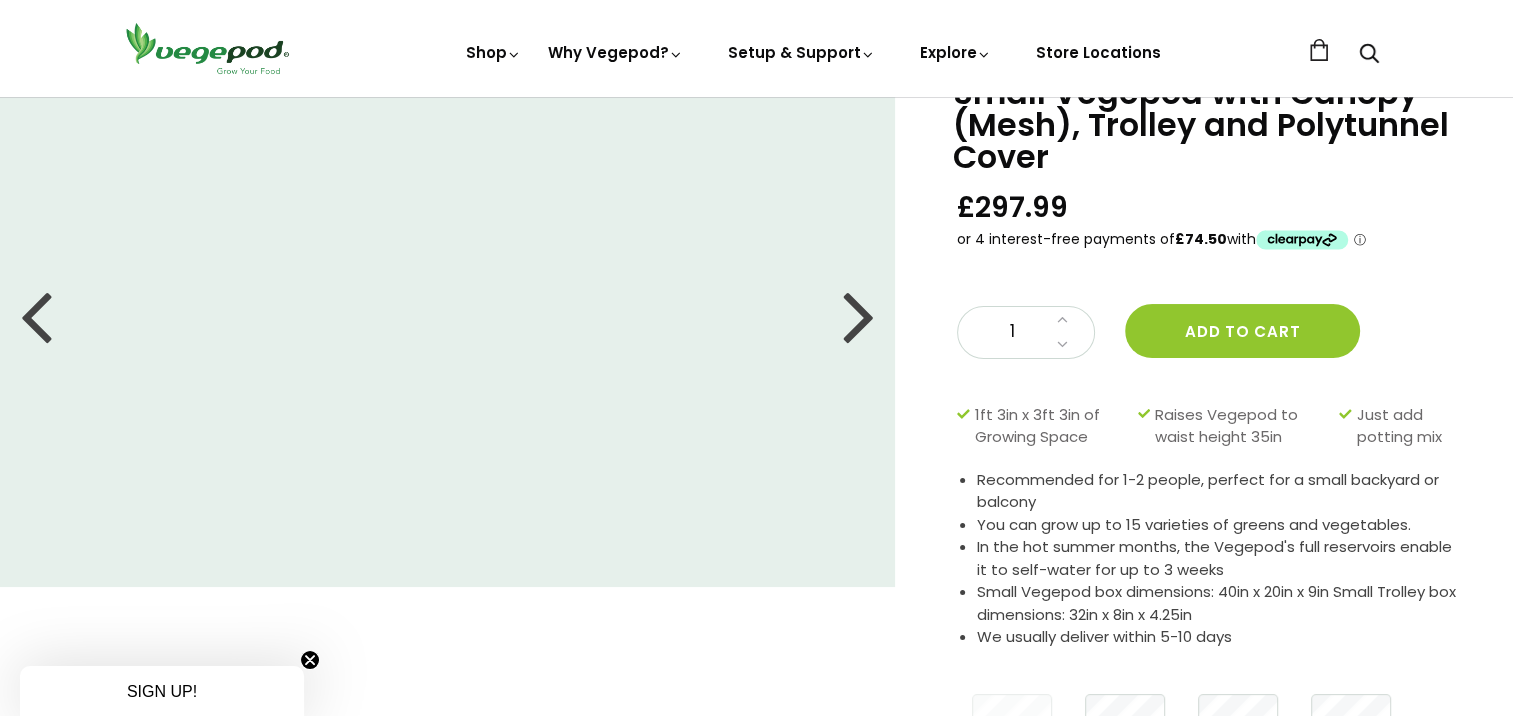 click at bounding box center (859, 315) 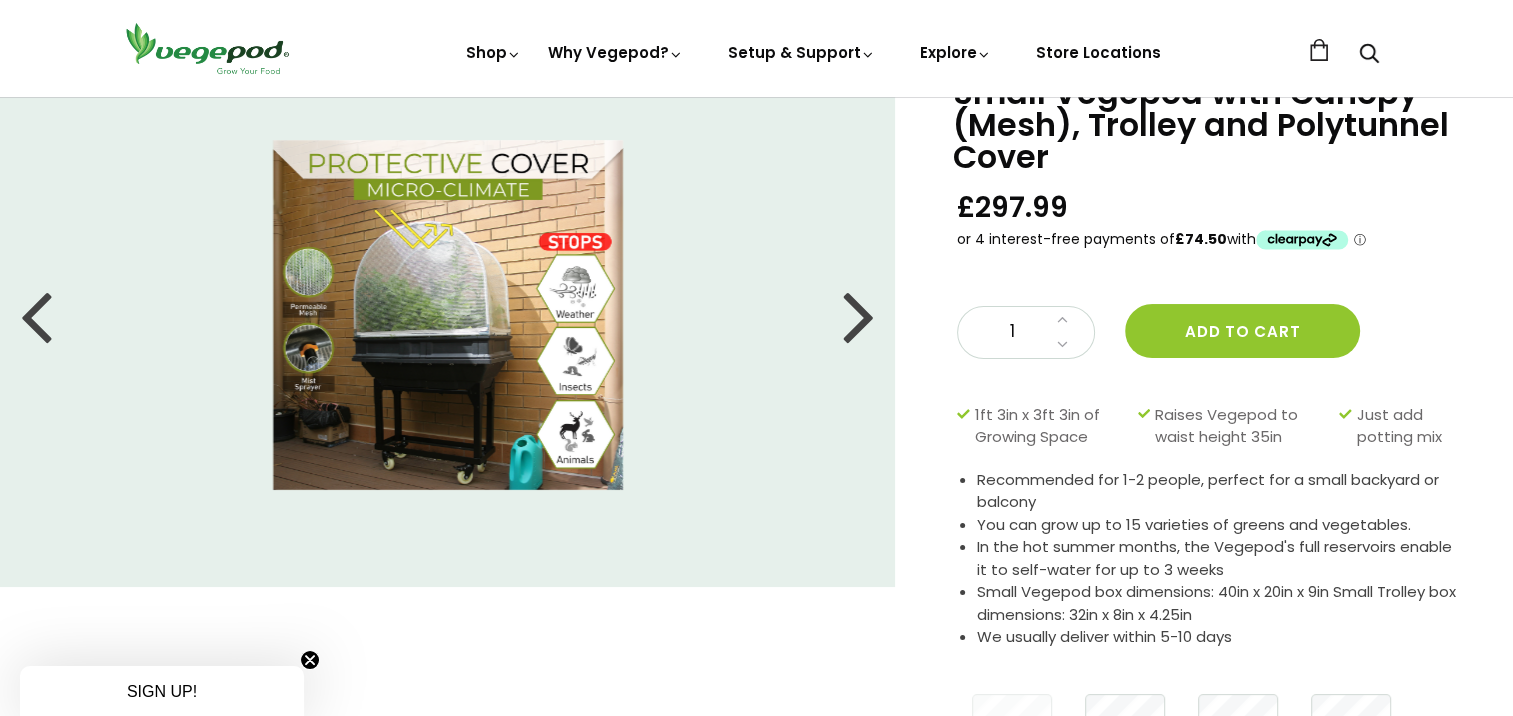 click at bounding box center [859, 315] 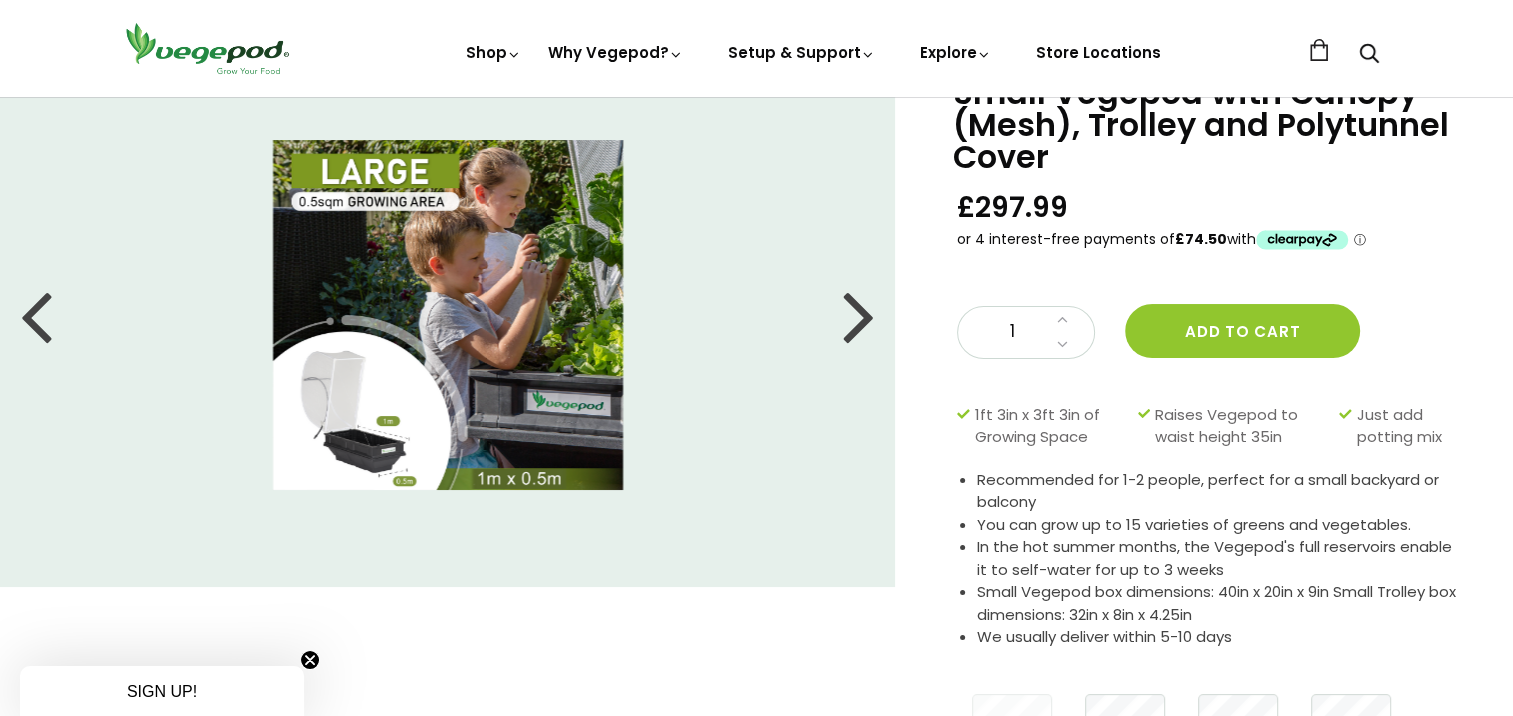 click at bounding box center [859, 315] 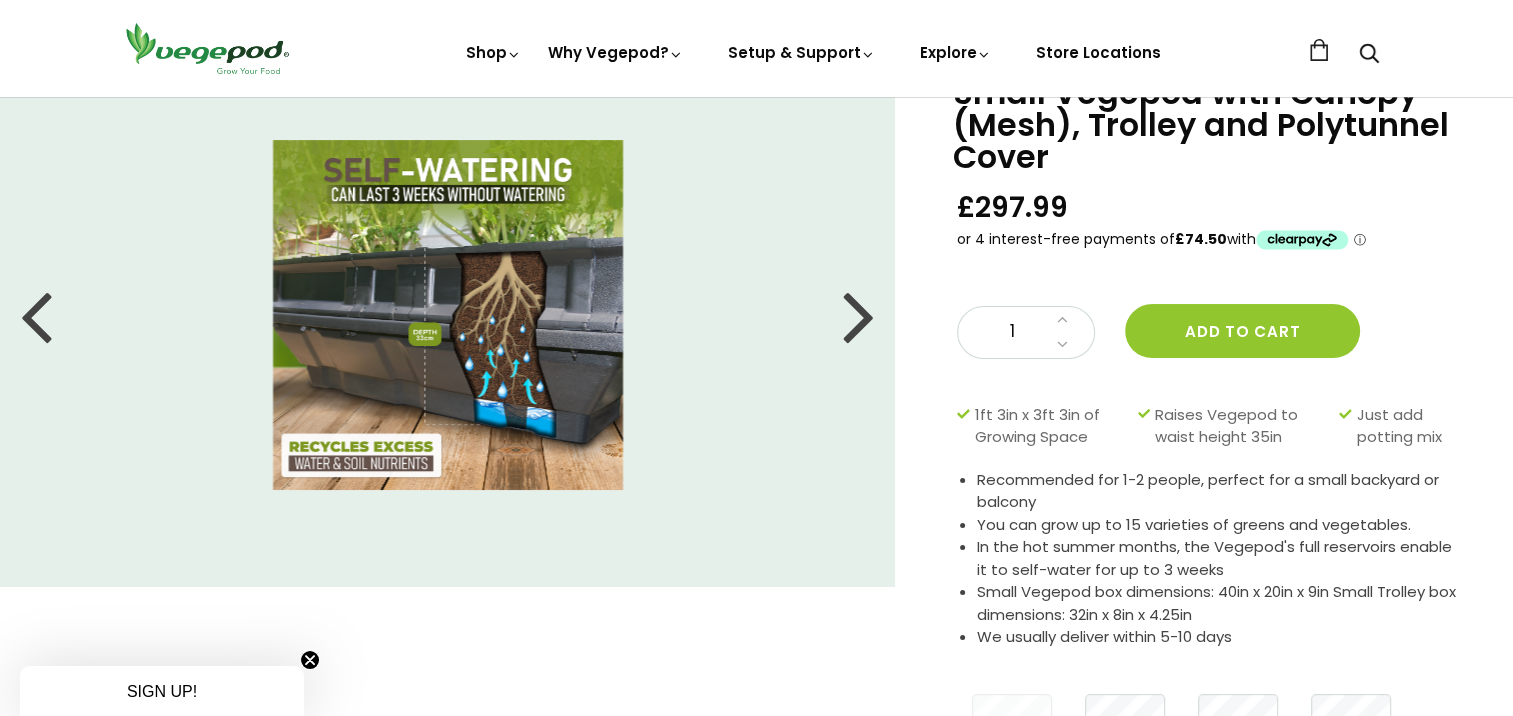 click at bounding box center (859, 315) 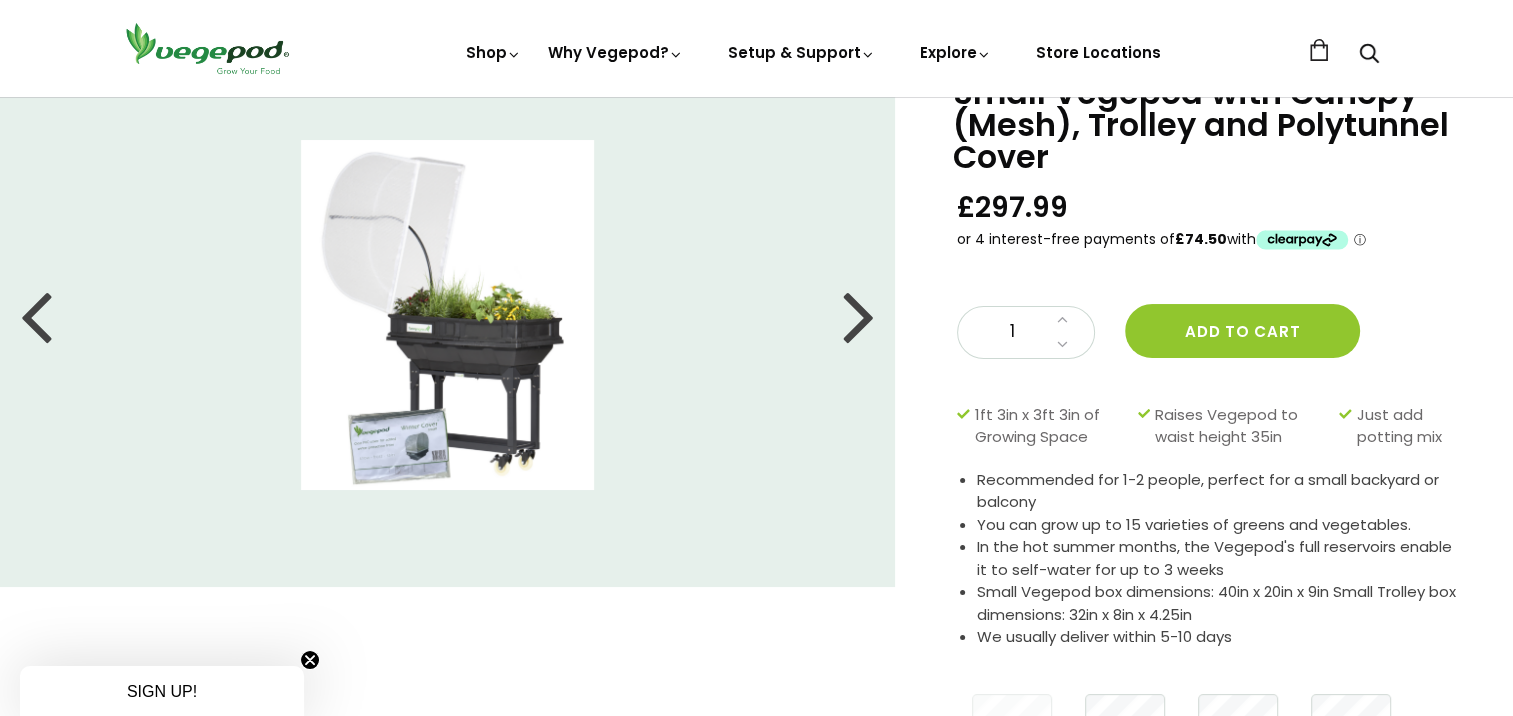 click at bounding box center (859, 315) 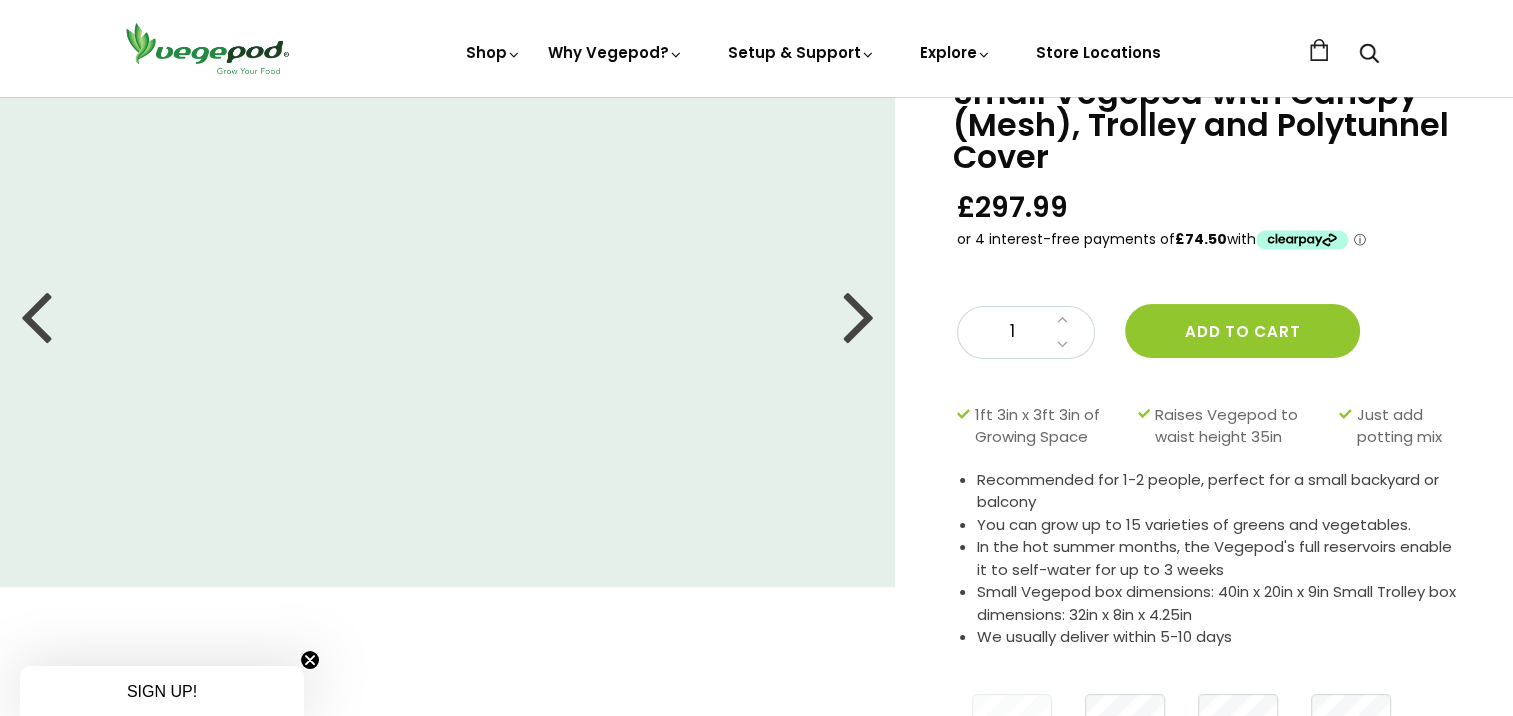 click at bounding box center (859, 315) 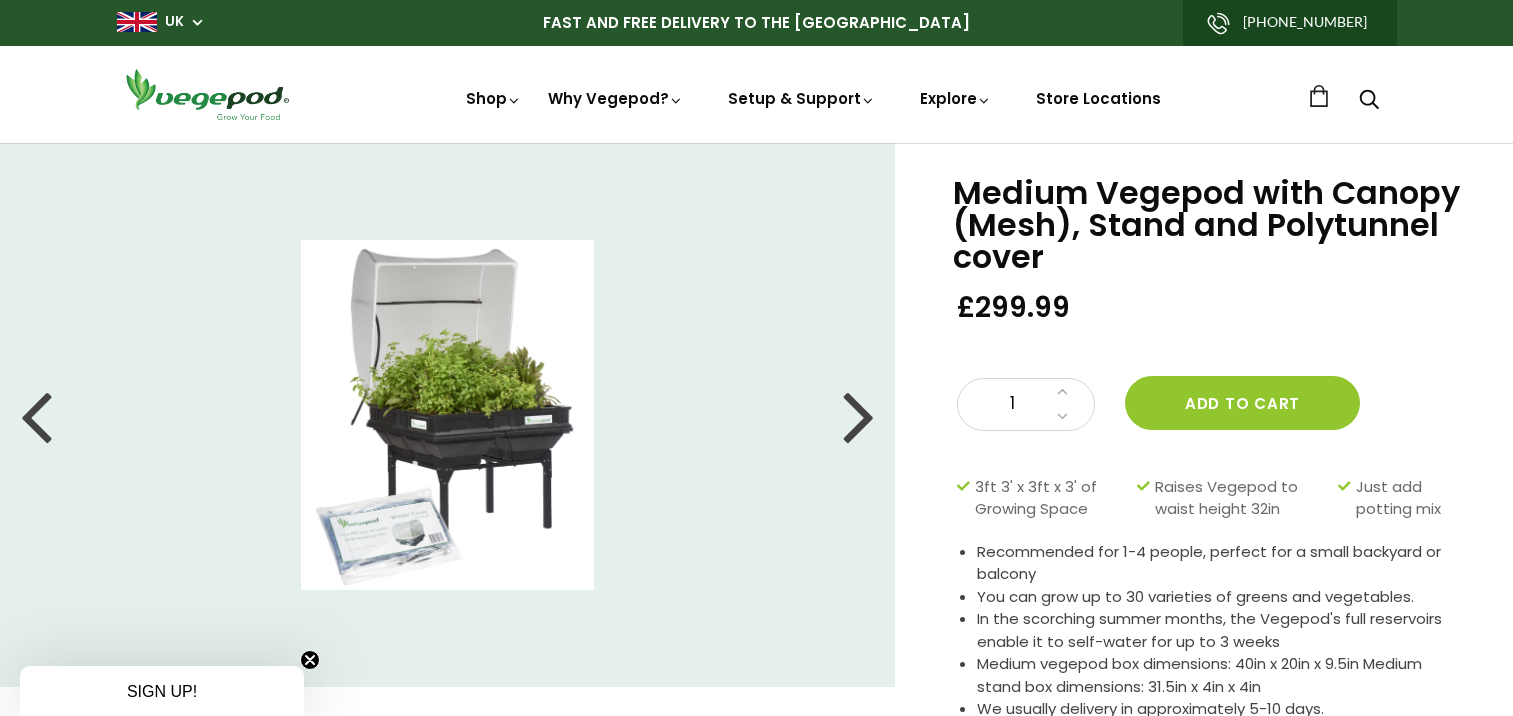 scroll, scrollTop: 0, scrollLeft: 0, axis: both 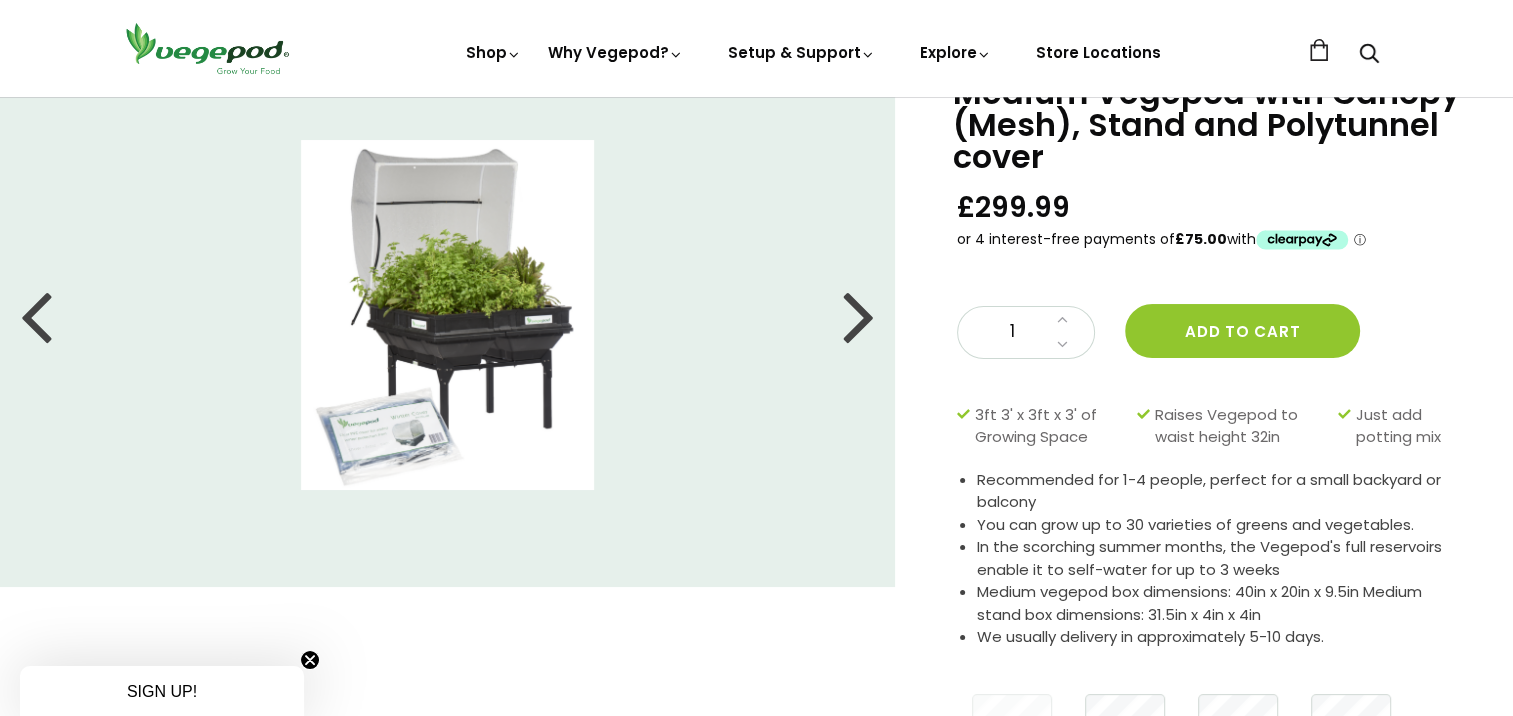 click at bounding box center (859, 315) 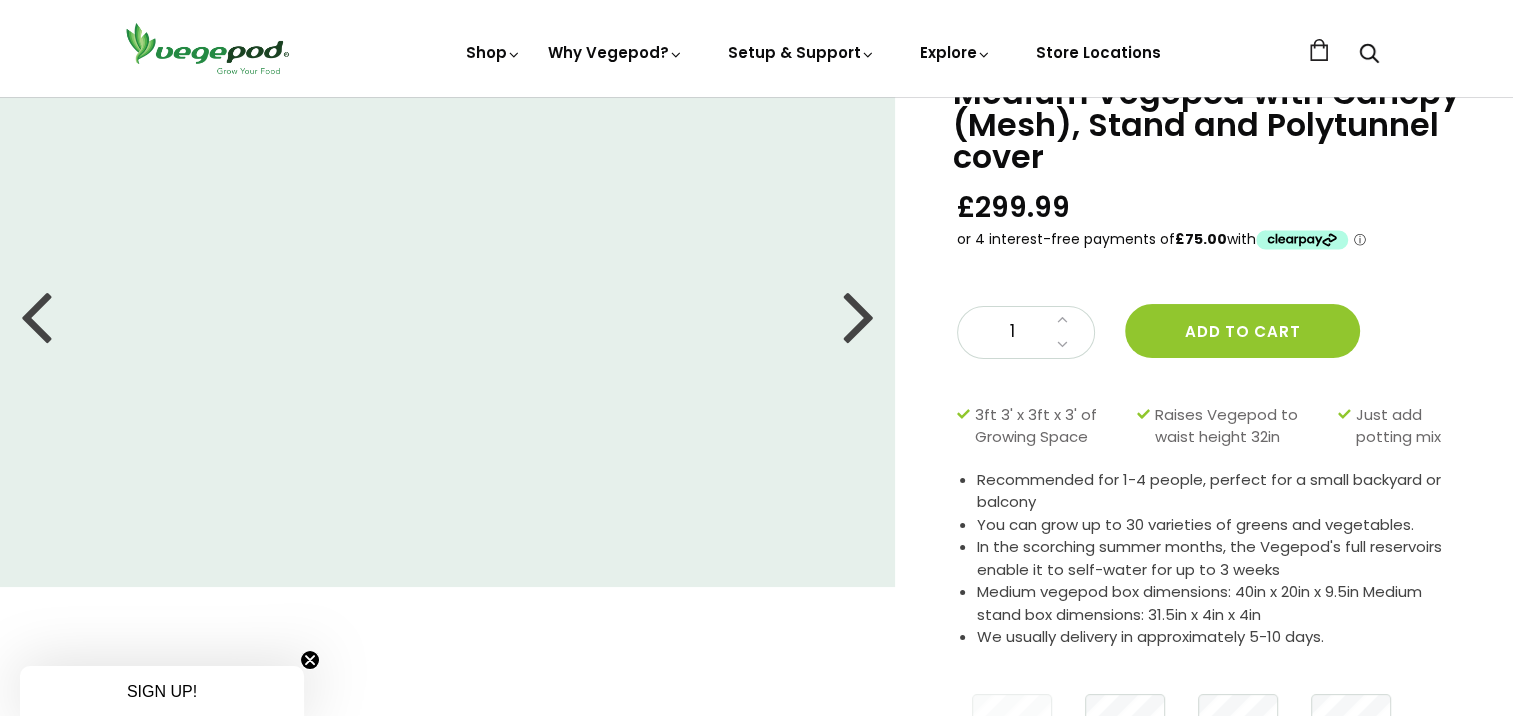 click at bounding box center (859, 315) 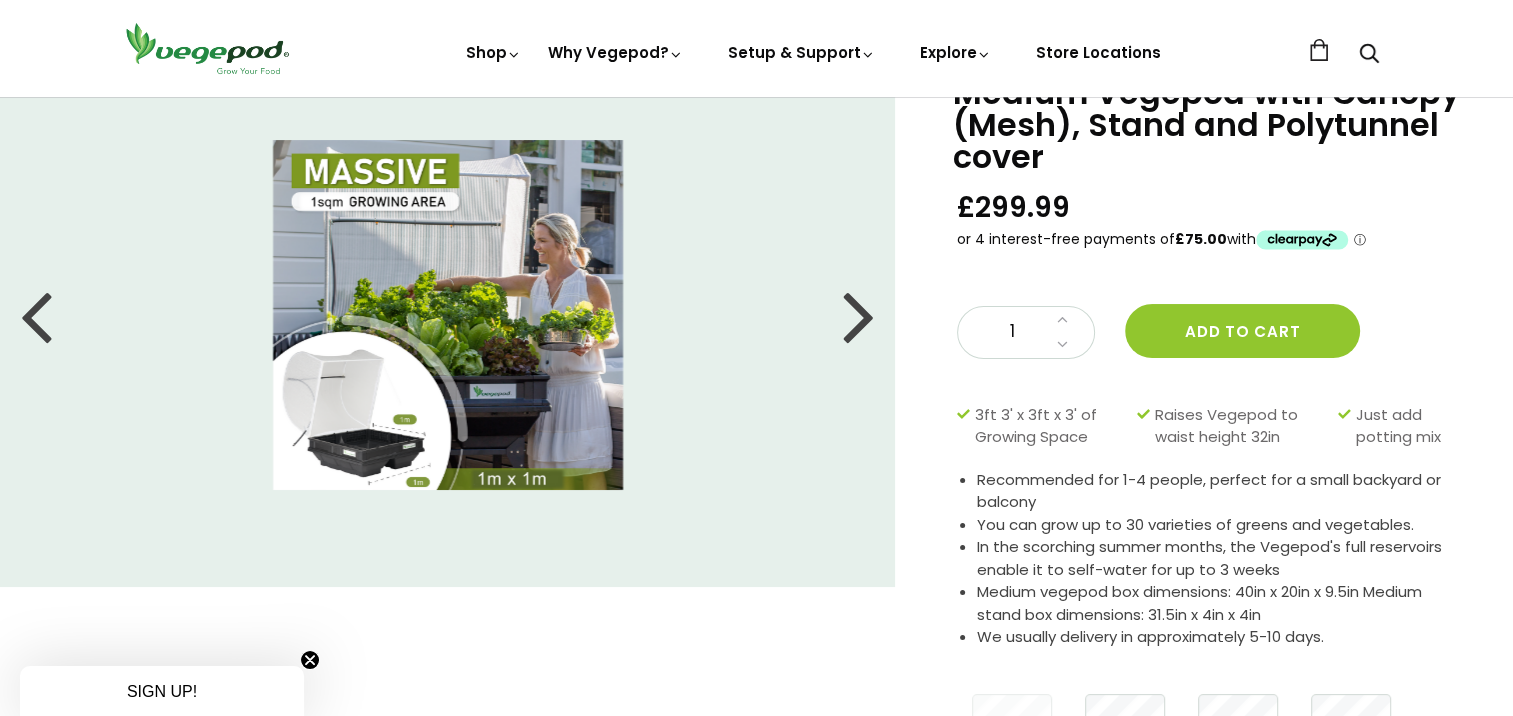 click at bounding box center [859, 315] 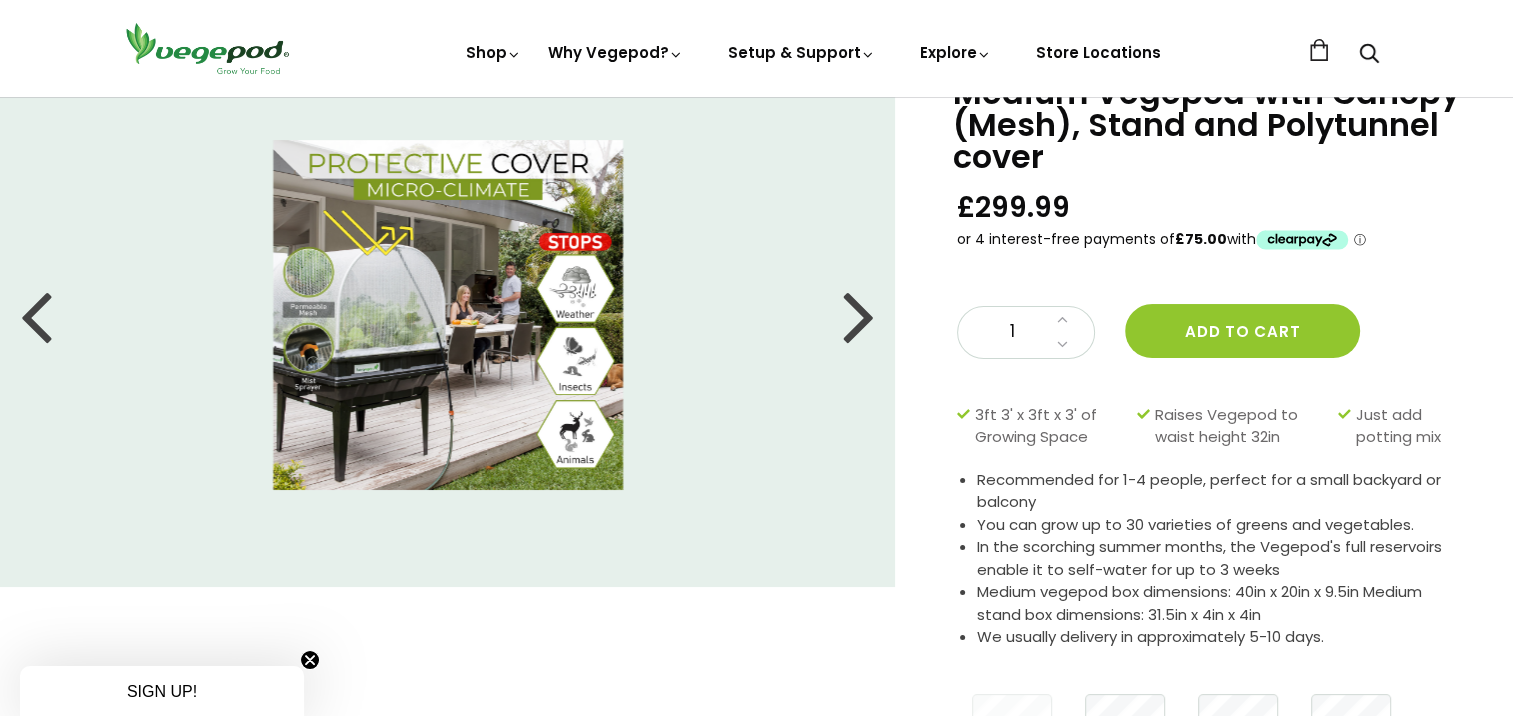 click at bounding box center (859, 315) 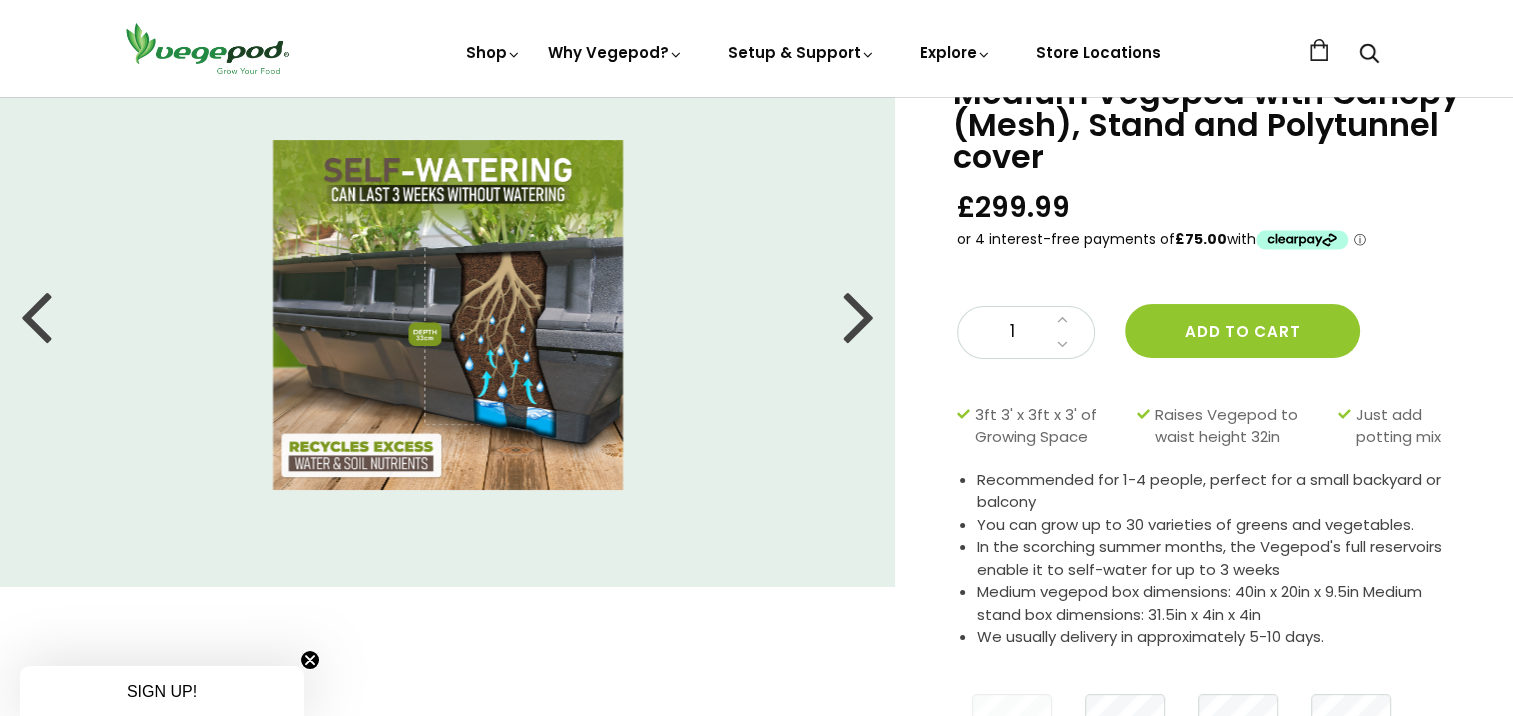 click at bounding box center (859, 315) 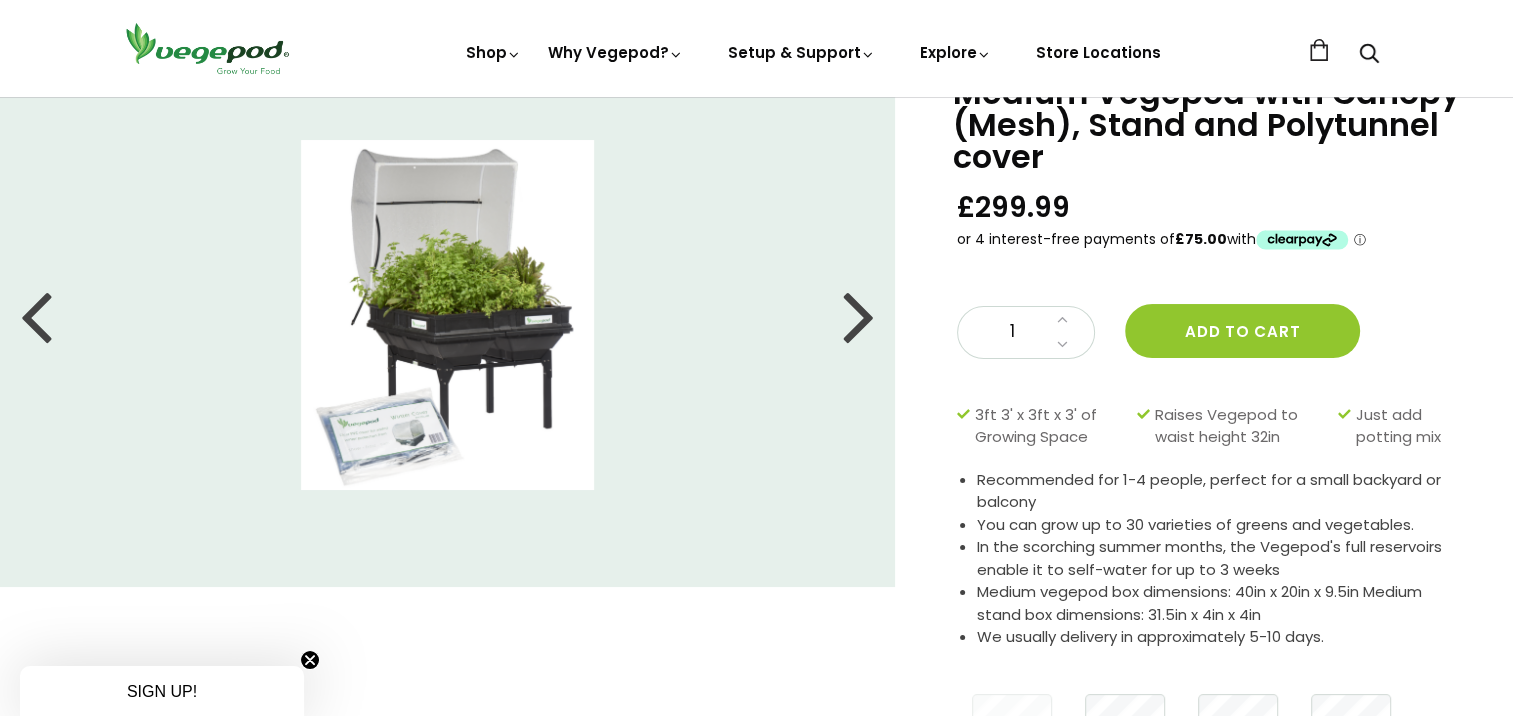 click at bounding box center (859, 315) 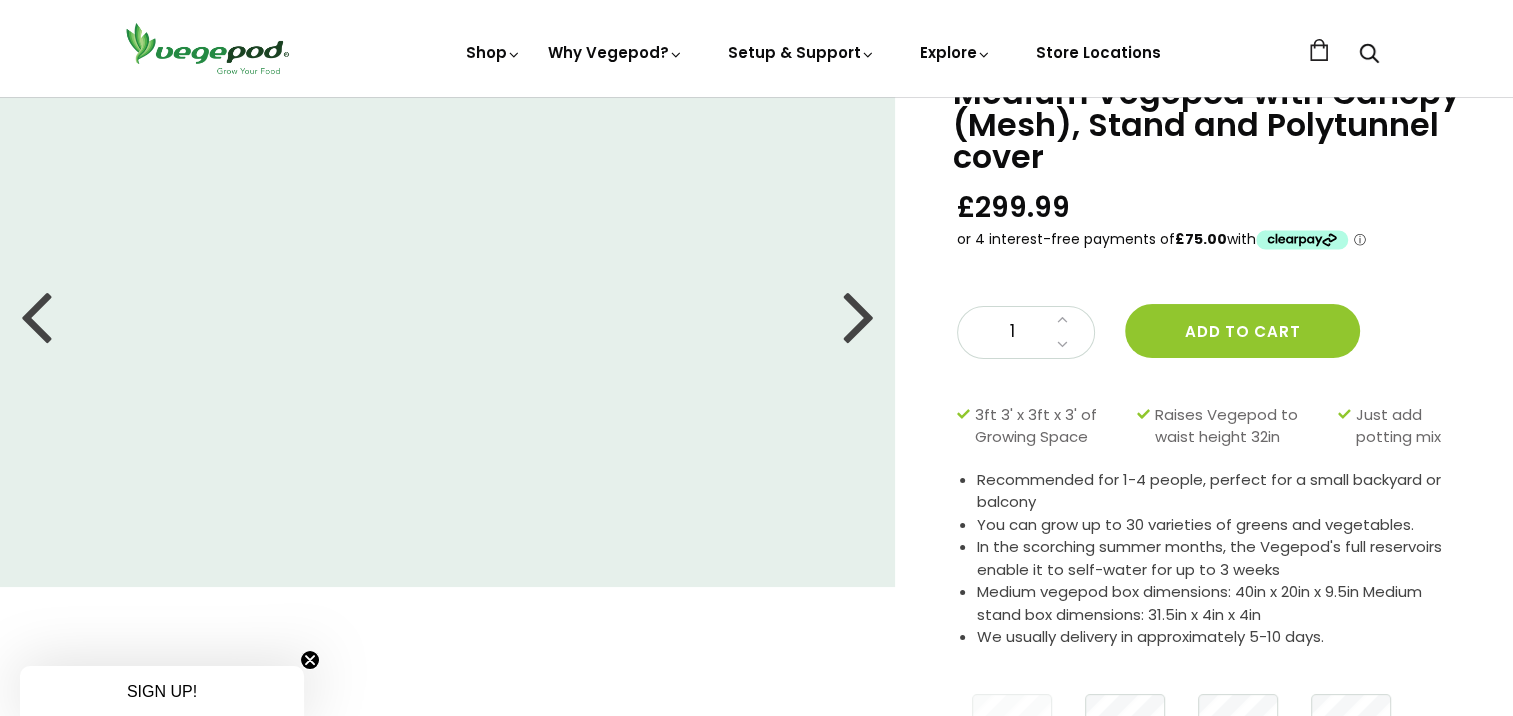 click at bounding box center (859, 315) 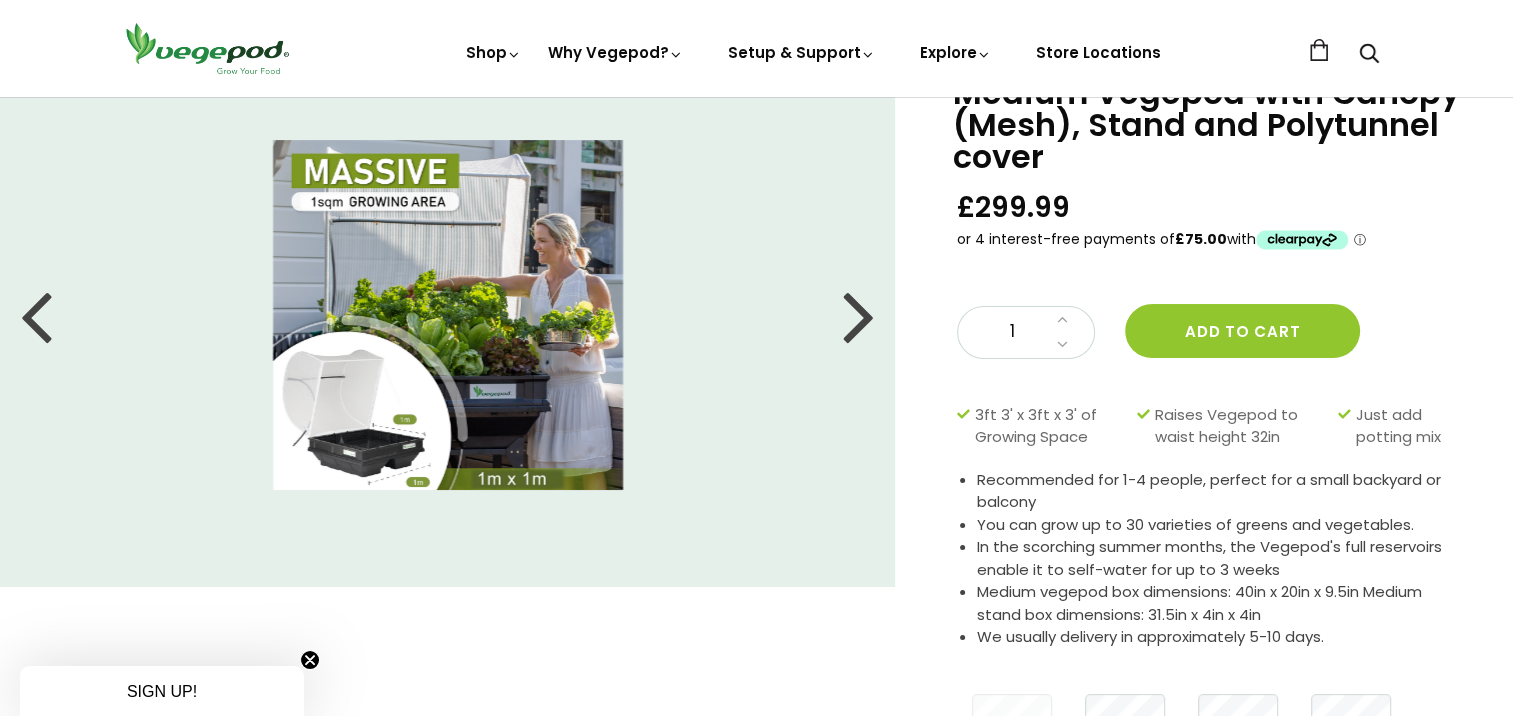 click at bounding box center (859, 315) 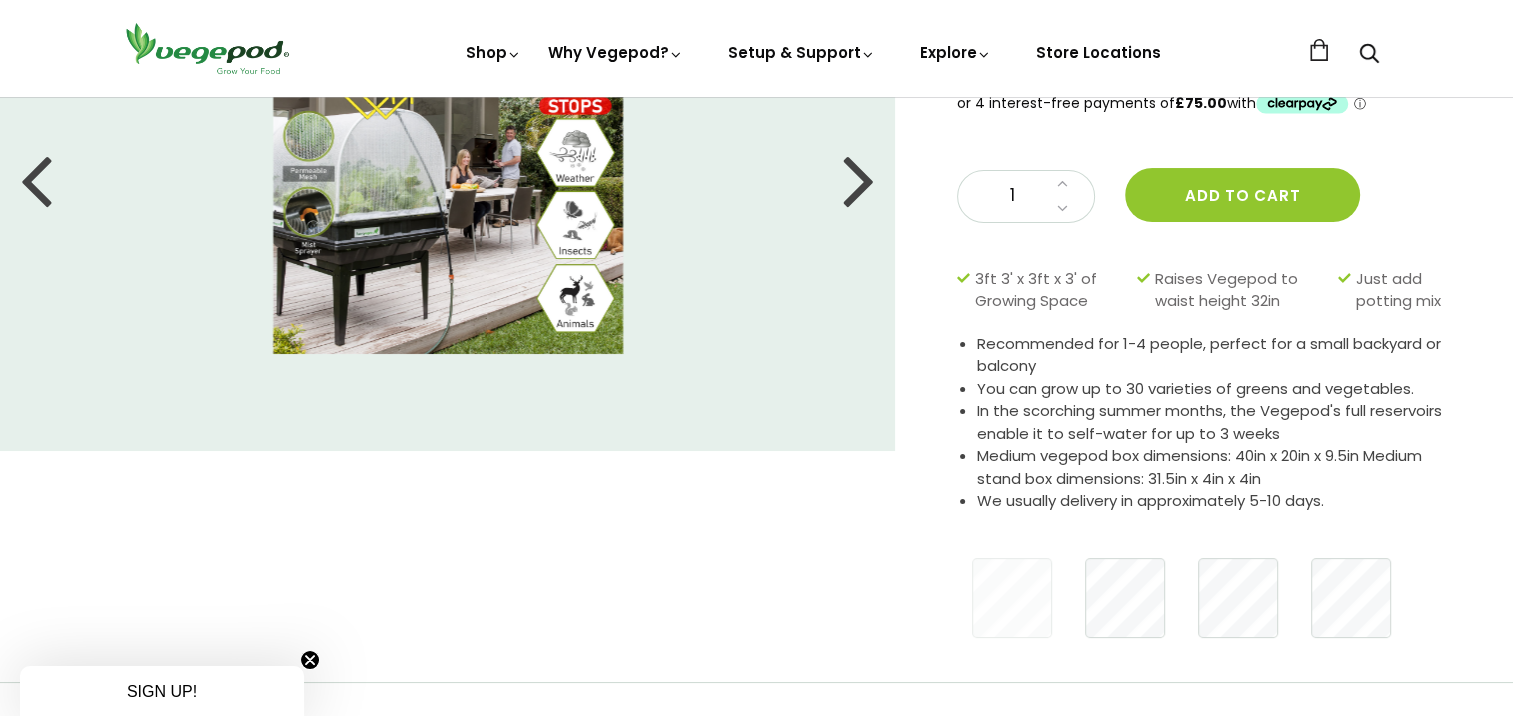 scroll, scrollTop: 0, scrollLeft: 0, axis: both 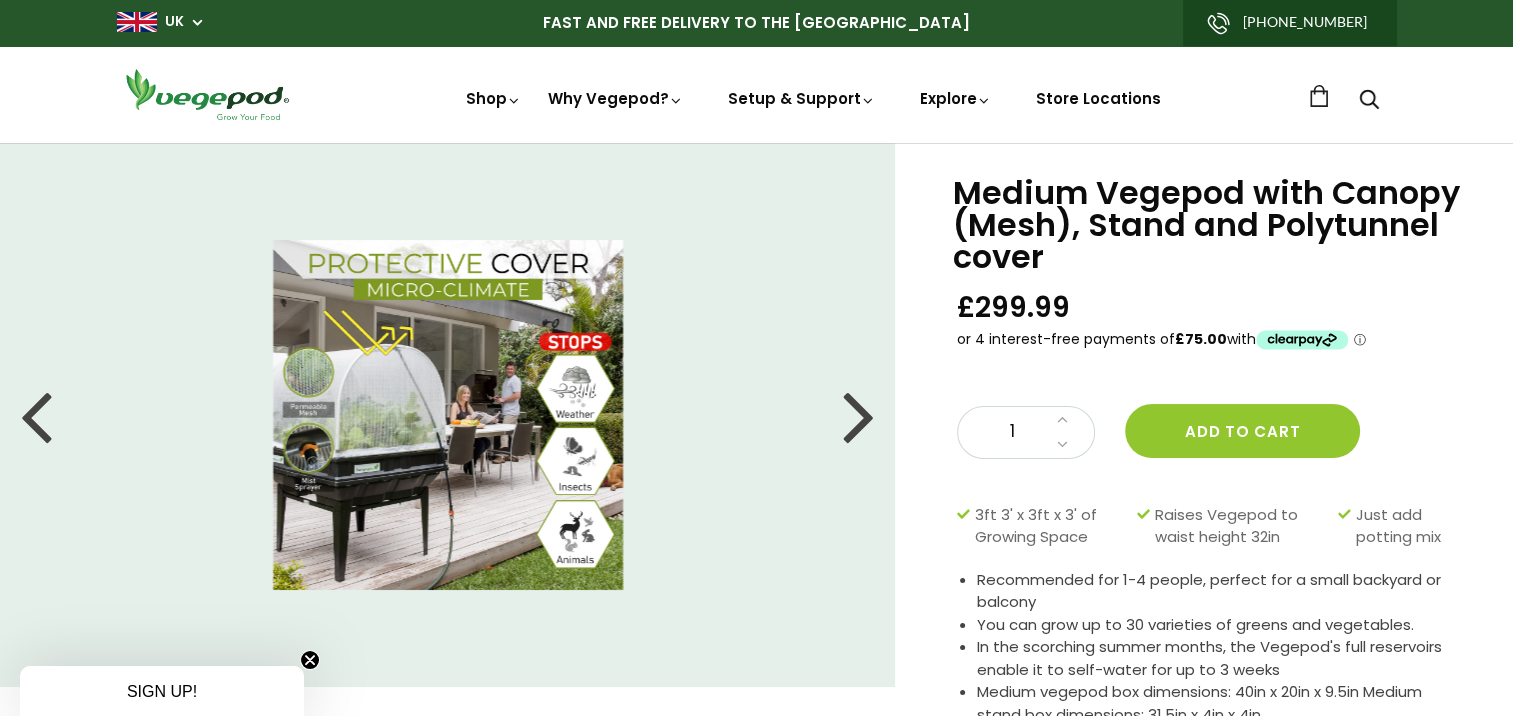 drag, startPoint x: 855, startPoint y: 434, endPoint x: 850, endPoint y: 423, distance: 12.083046 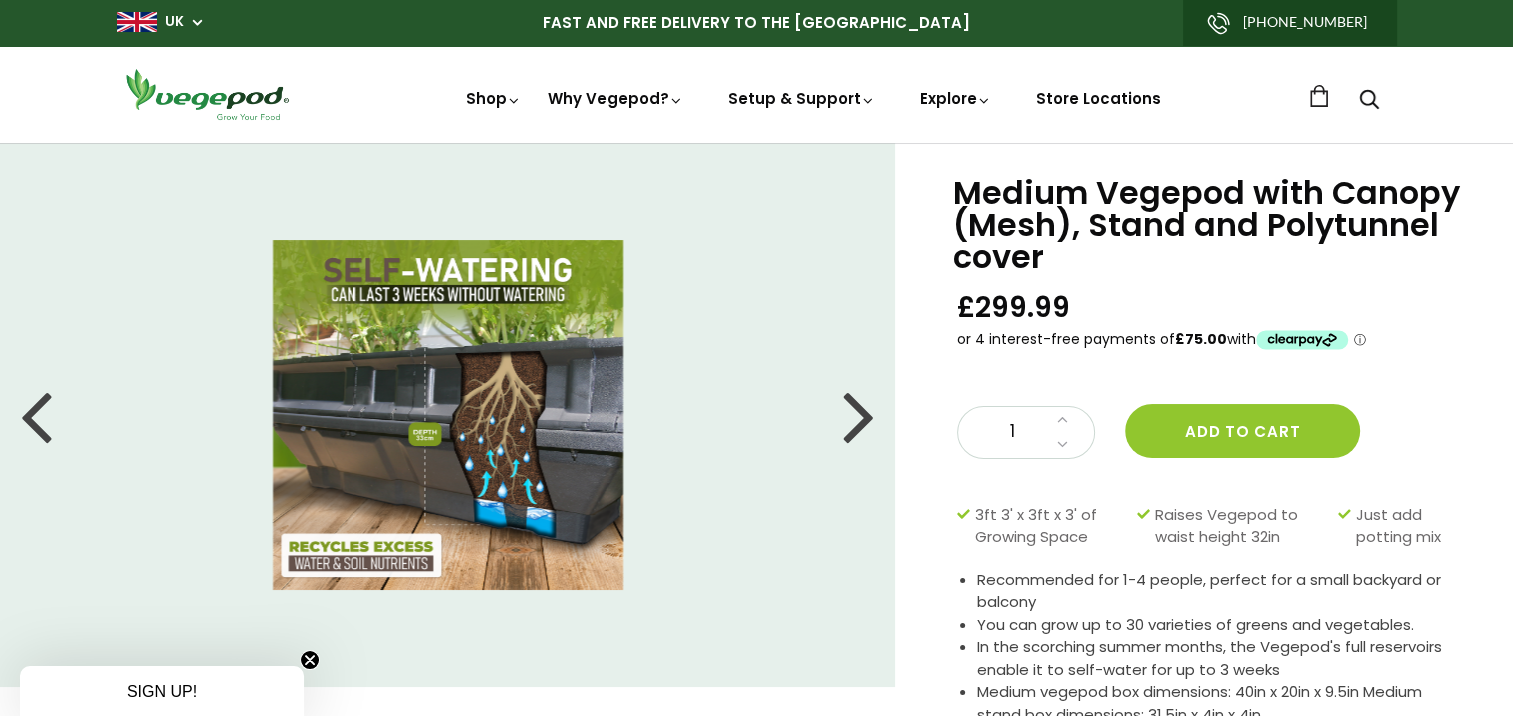 click at bounding box center [859, 415] 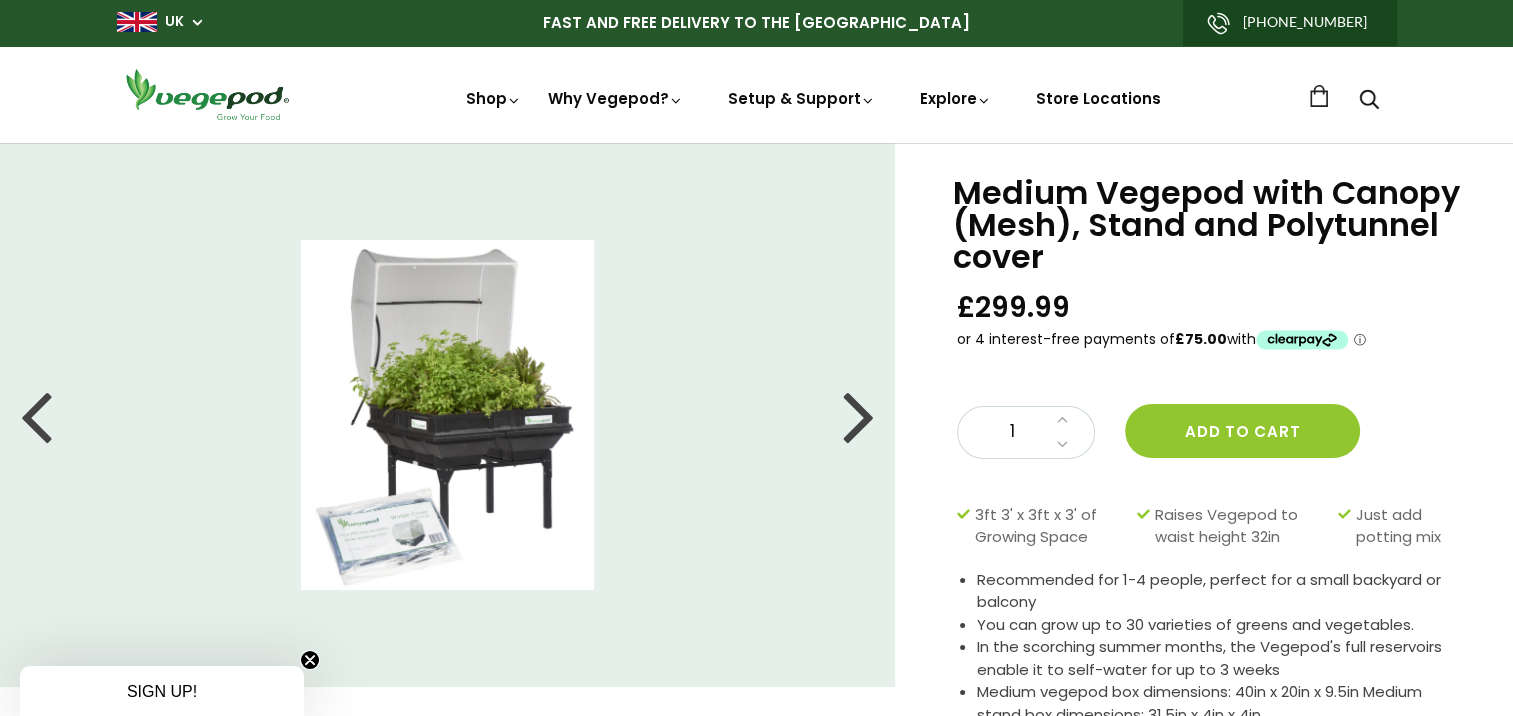 click at bounding box center (448, 415) 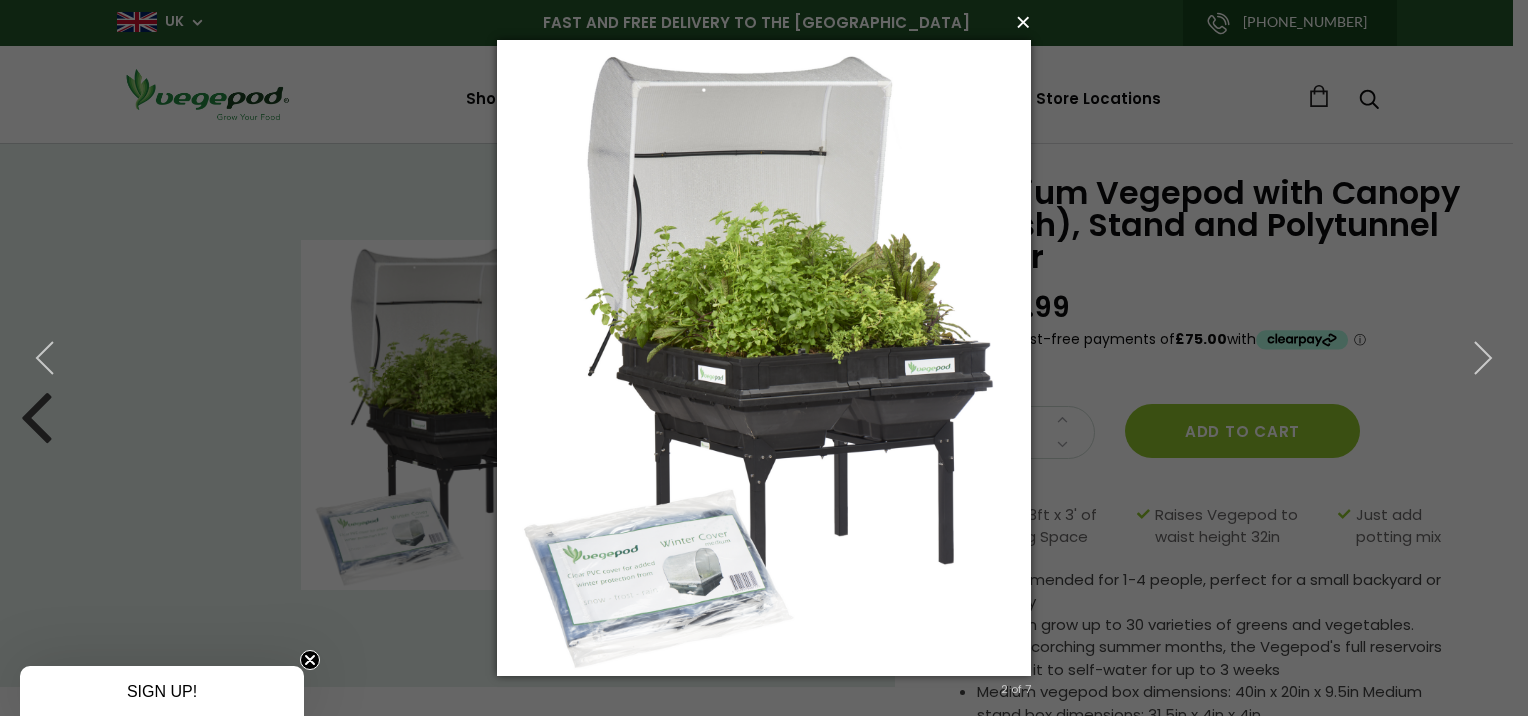 click on "×" at bounding box center (770, 22) 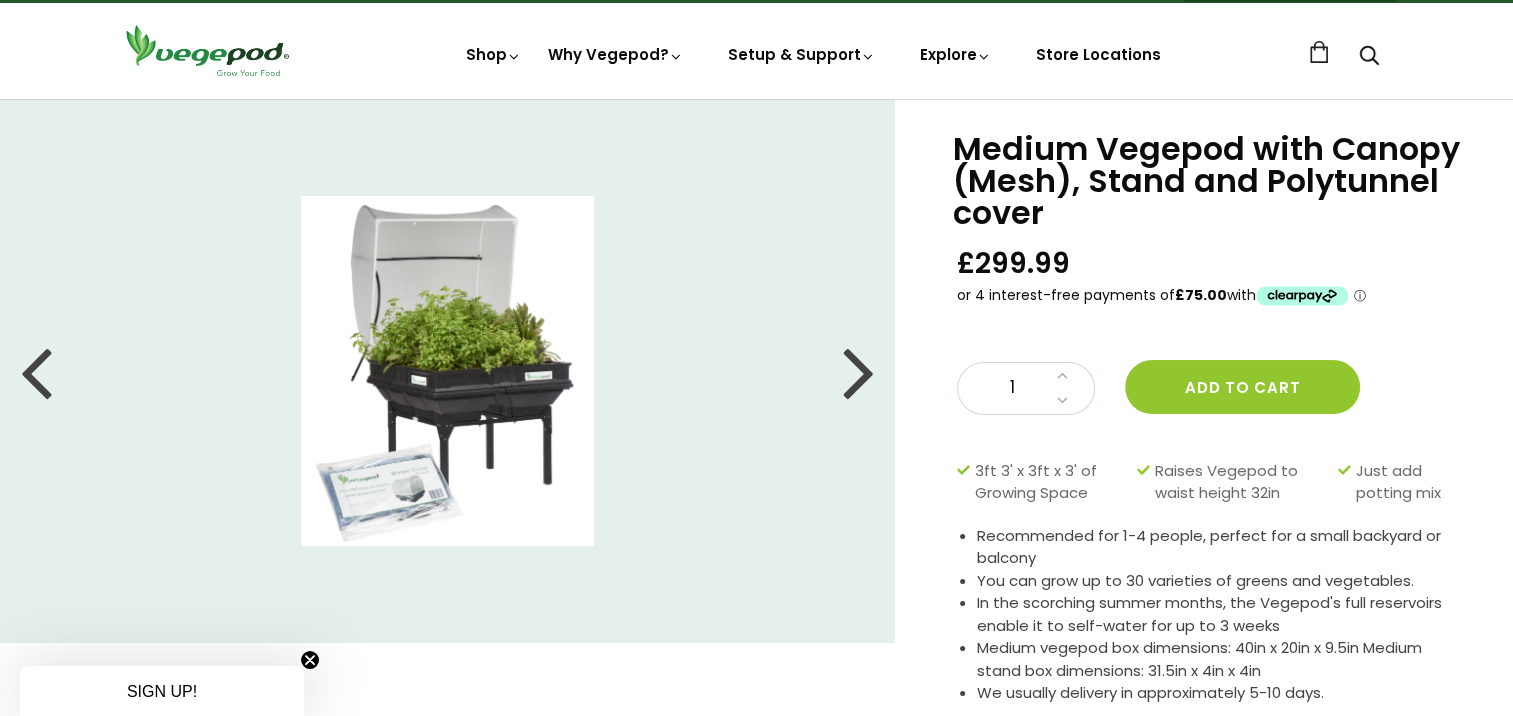 scroll, scrollTop: 0, scrollLeft: 0, axis: both 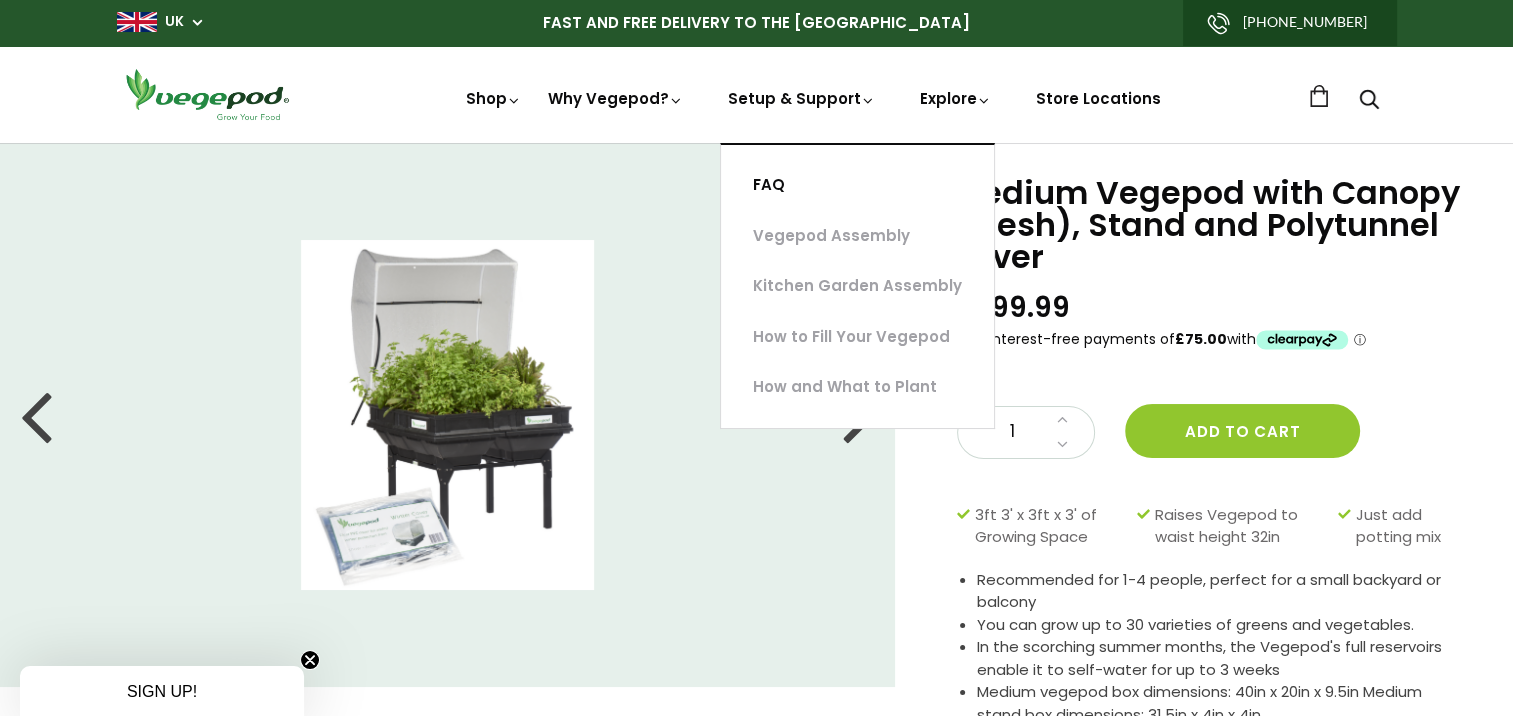 click on "FAQ" at bounding box center (857, 185) 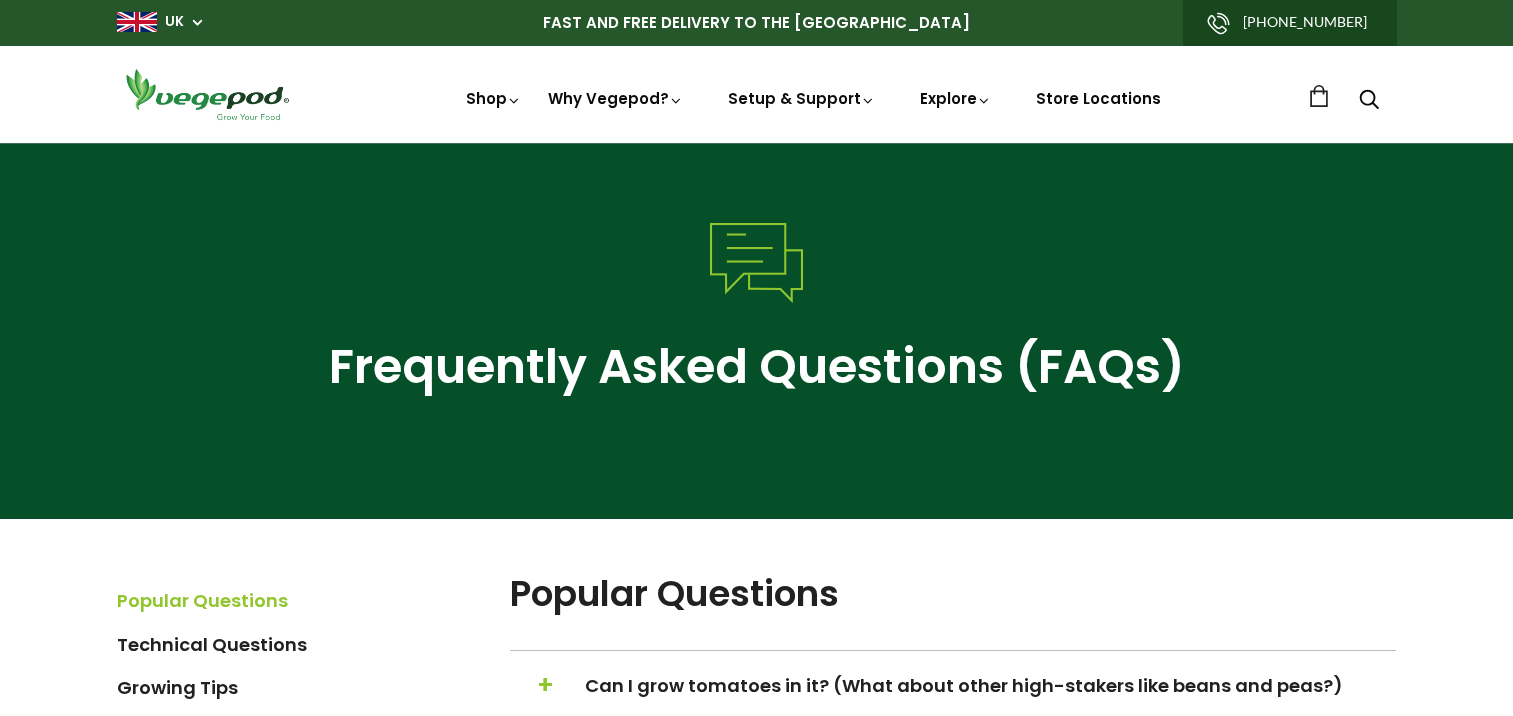 scroll, scrollTop: 300, scrollLeft: 0, axis: vertical 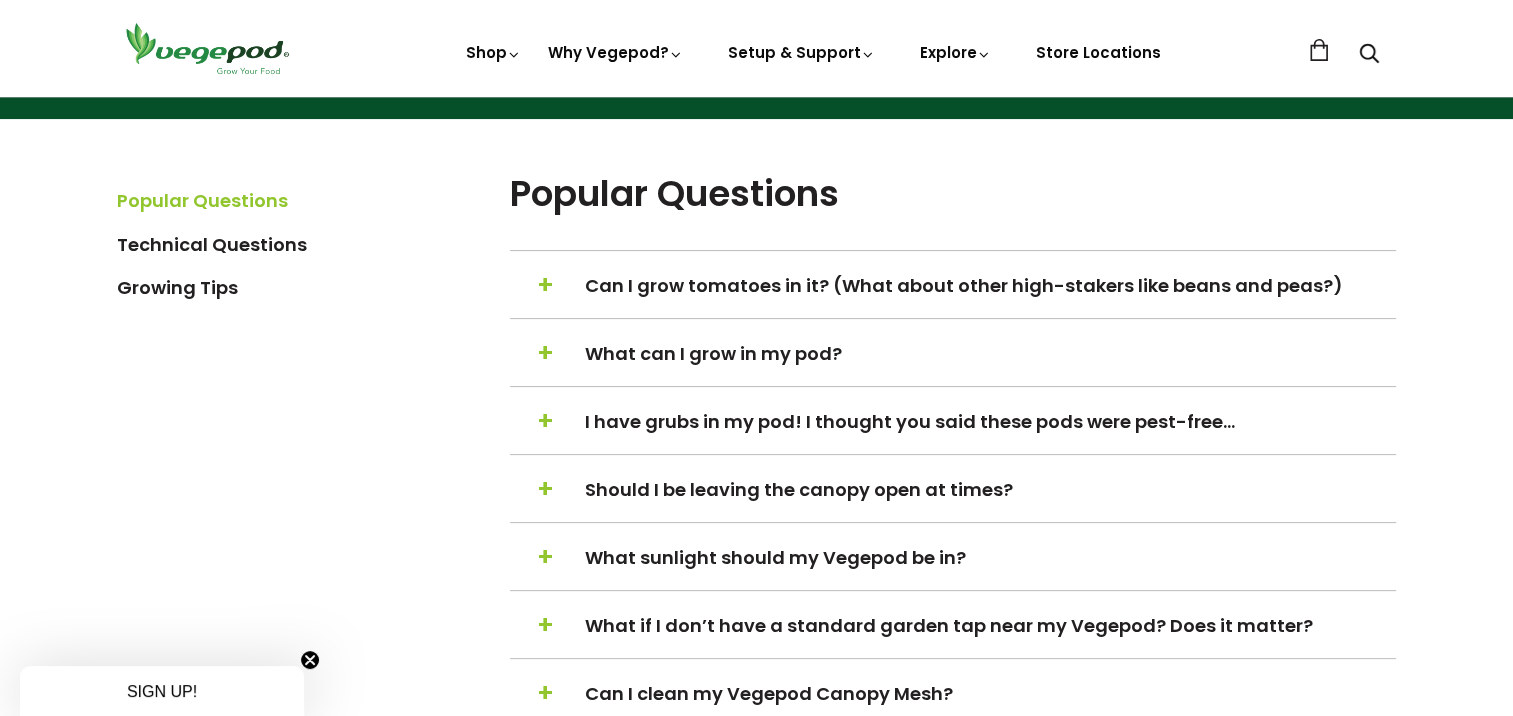 click on "+" at bounding box center [545, 354] 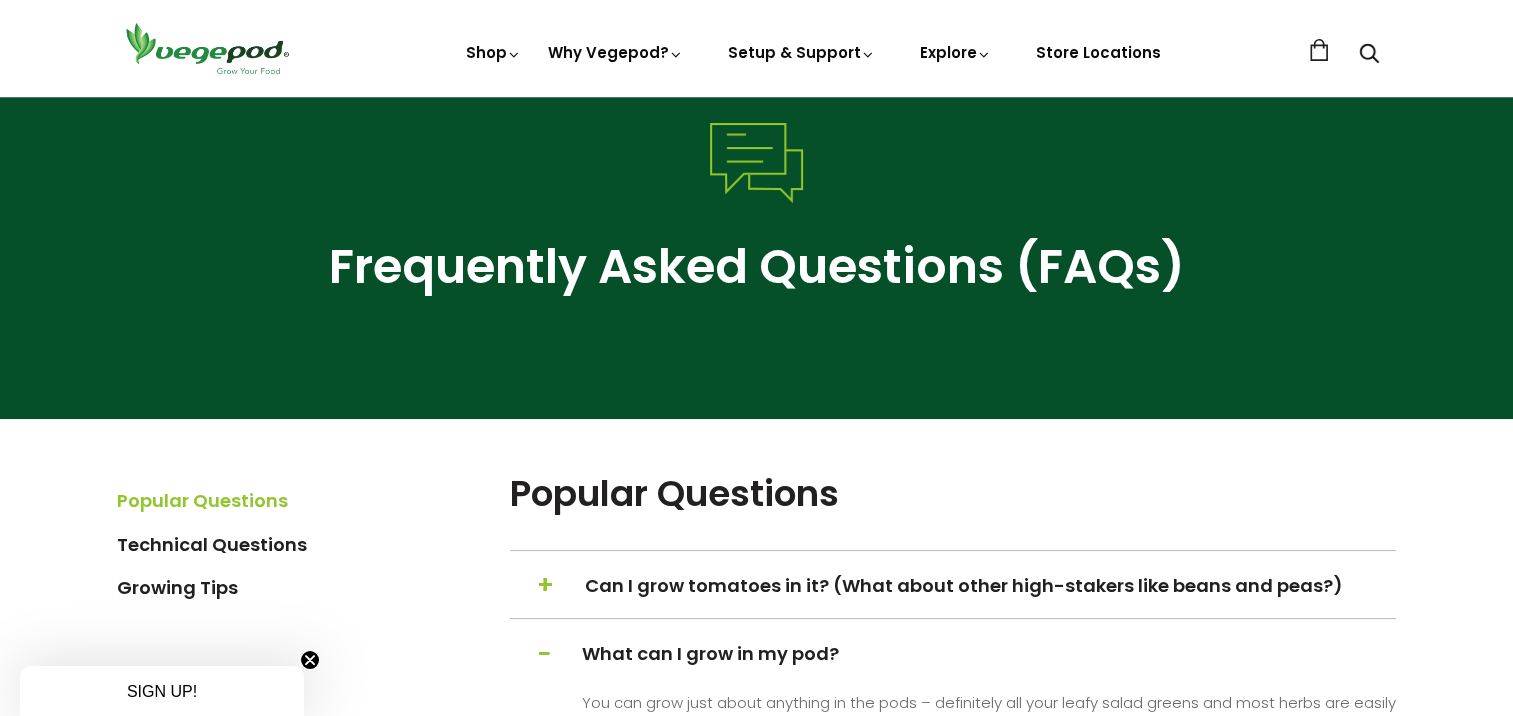 scroll, scrollTop: 0, scrollLeft: 0, axis: both 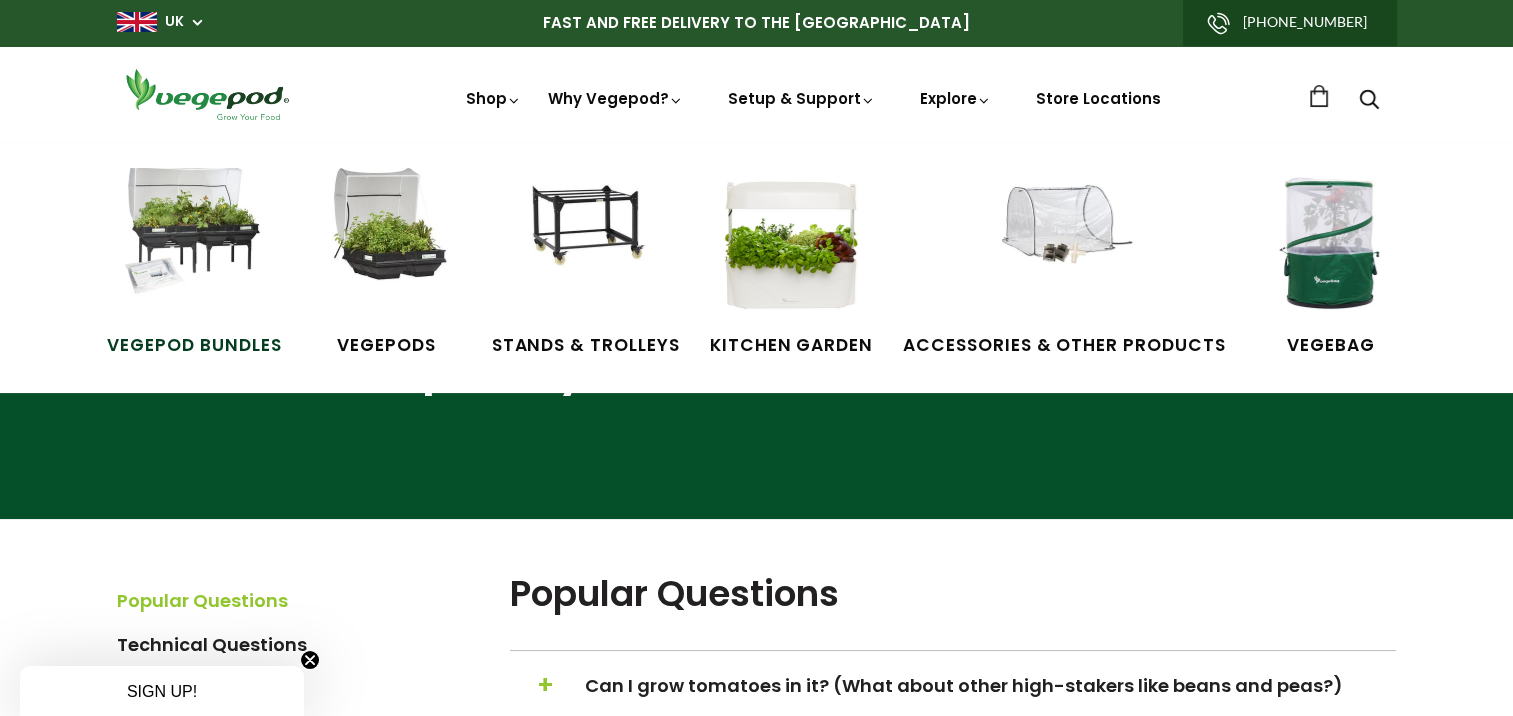 click at bounding box center [194, 243] 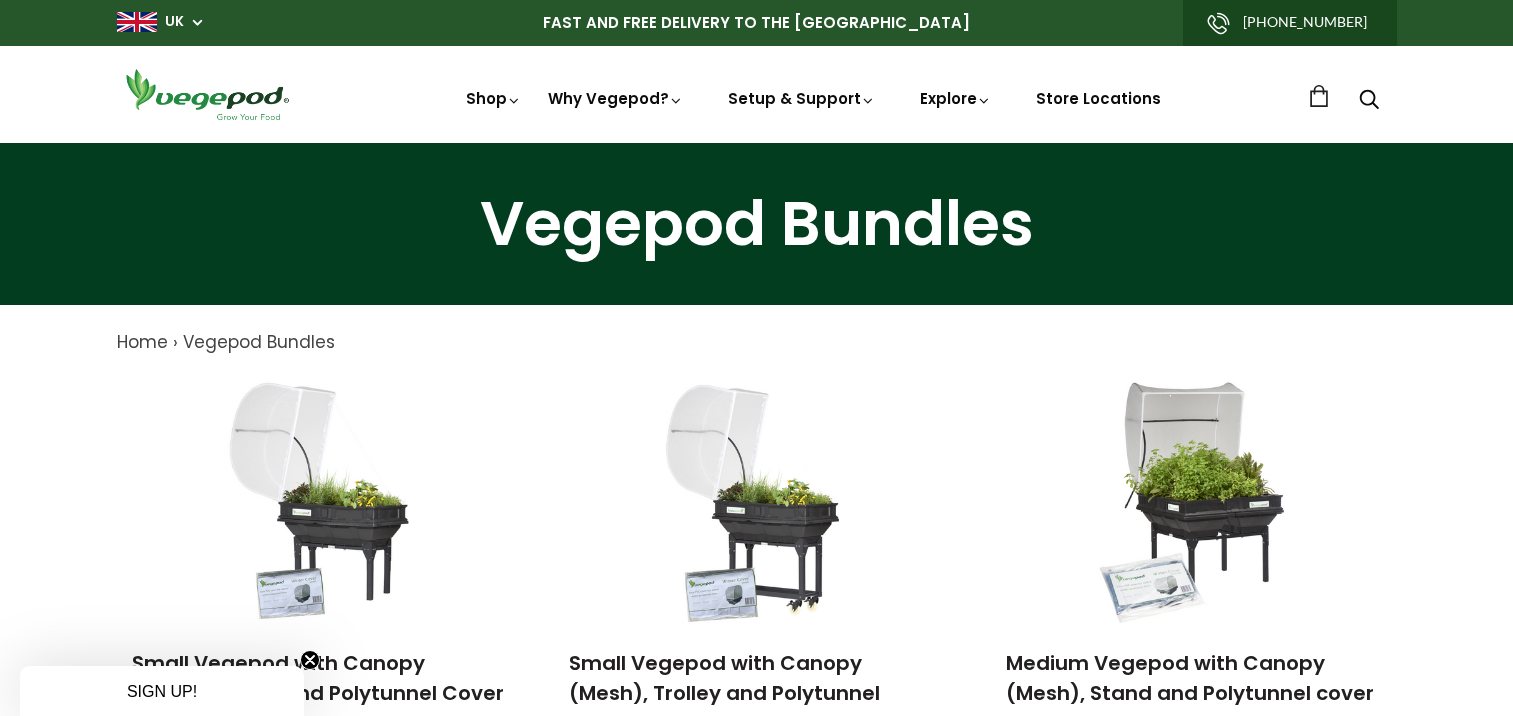 scroll, scrollTop: 0, scrollLeft: 0, axis: both 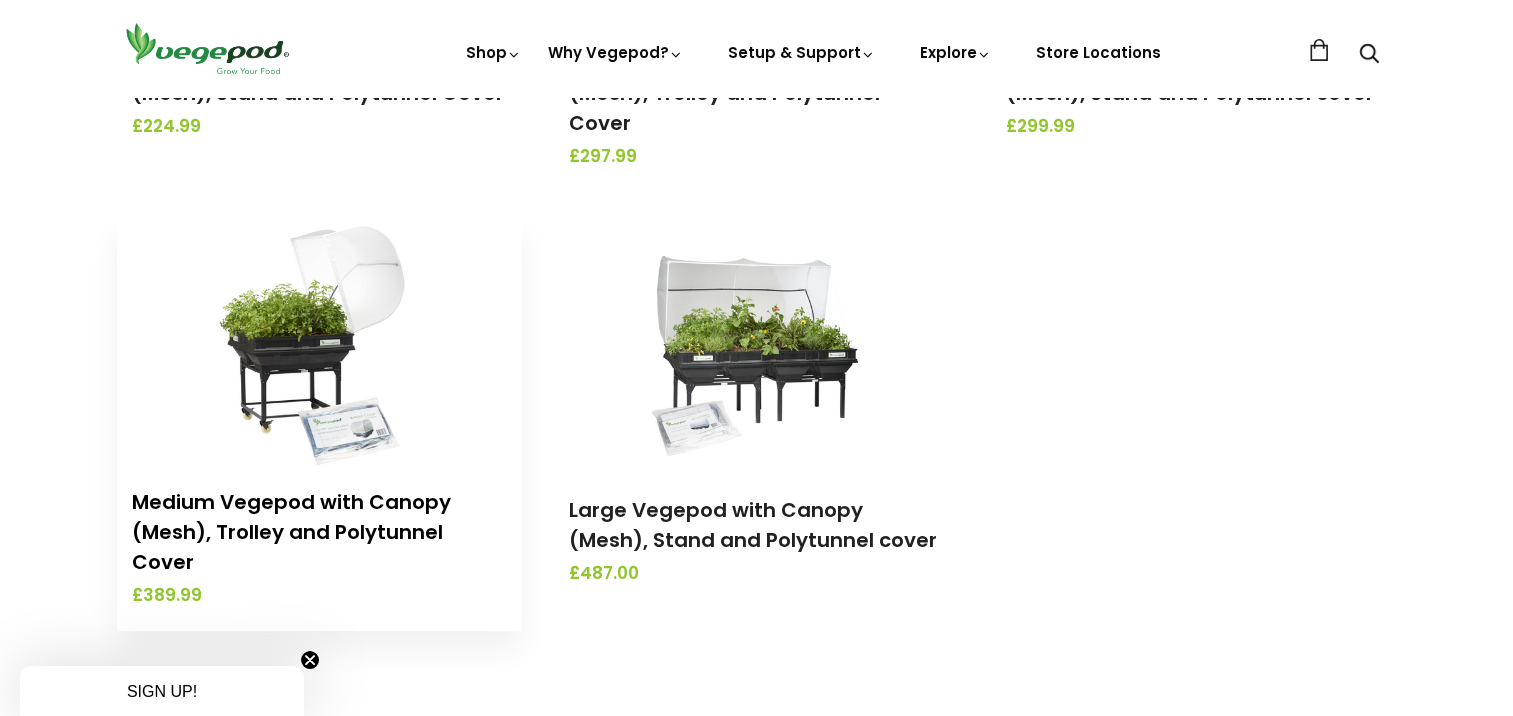 click on "Medium Vegepod with Canopy (Mesh), Trolley and Polytunnel Cover" at bounding box center [291, 532] 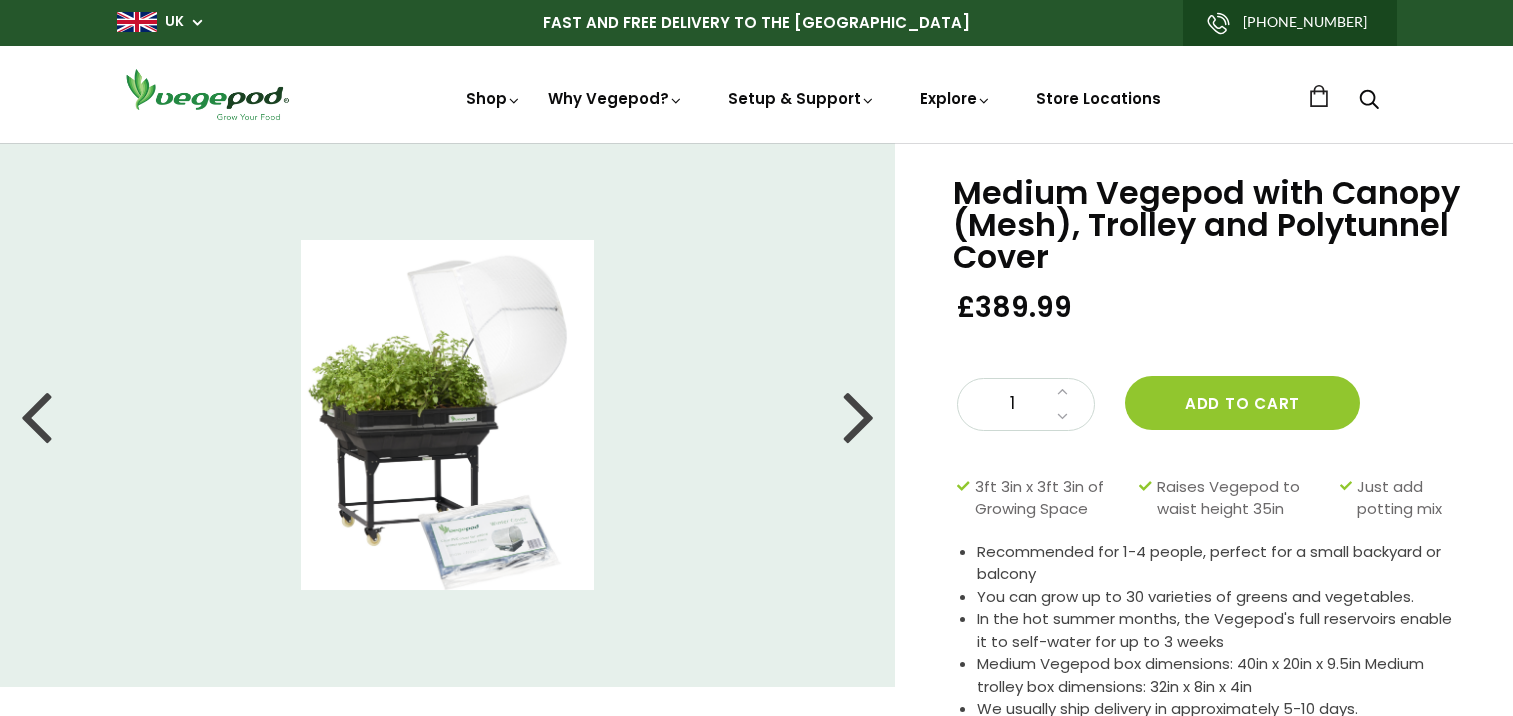 scroll, scrollTop: 0, scrollLeft: 0, axis: both 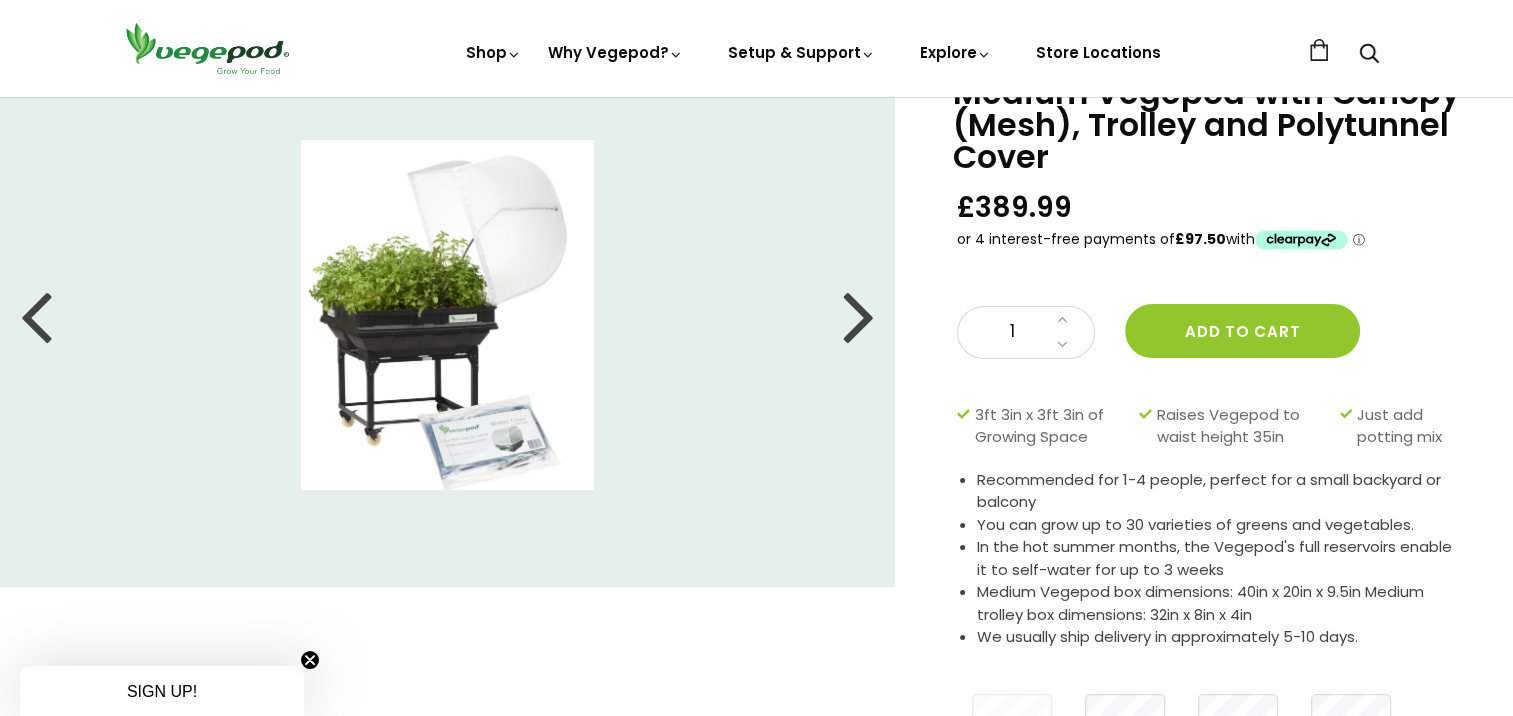 click at bounding box center [859, 315] 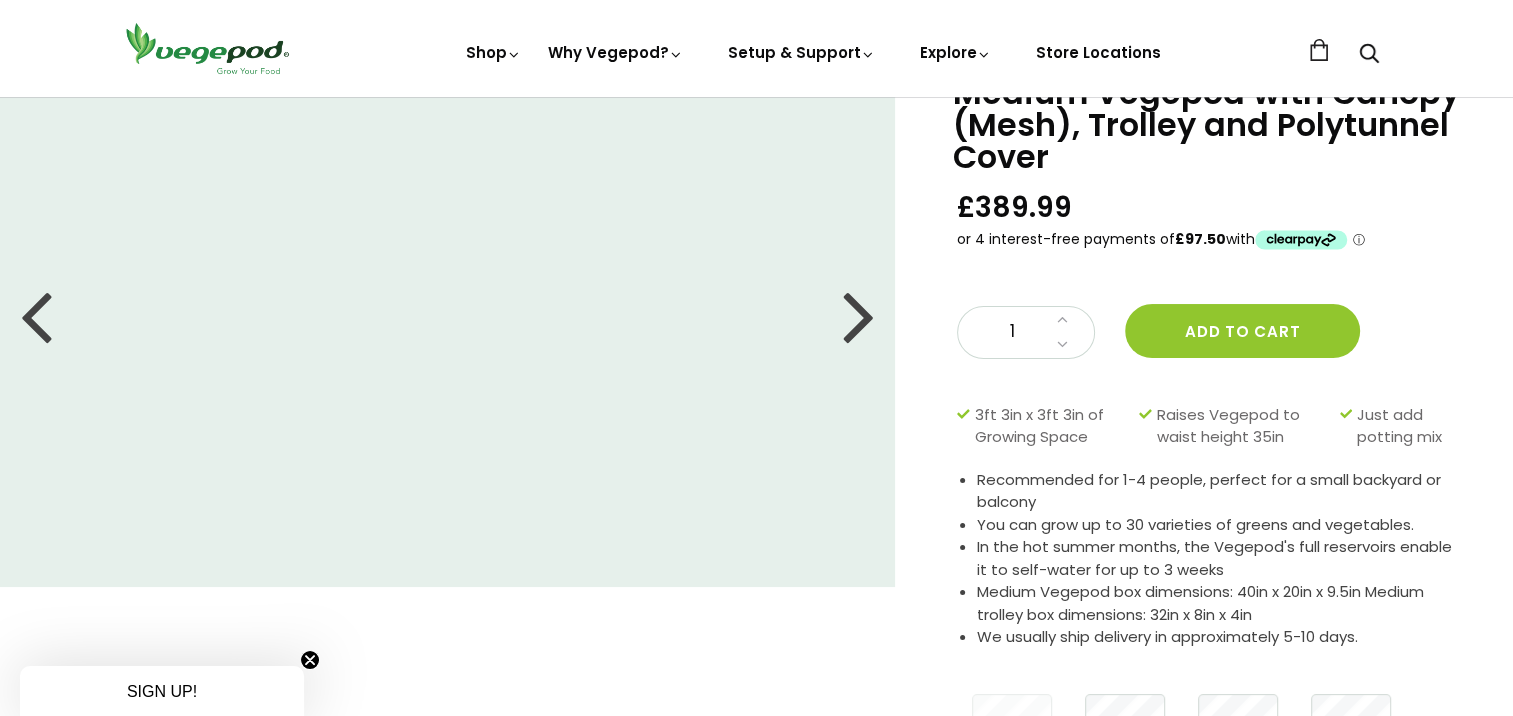 click at bounding box center [859, 315] 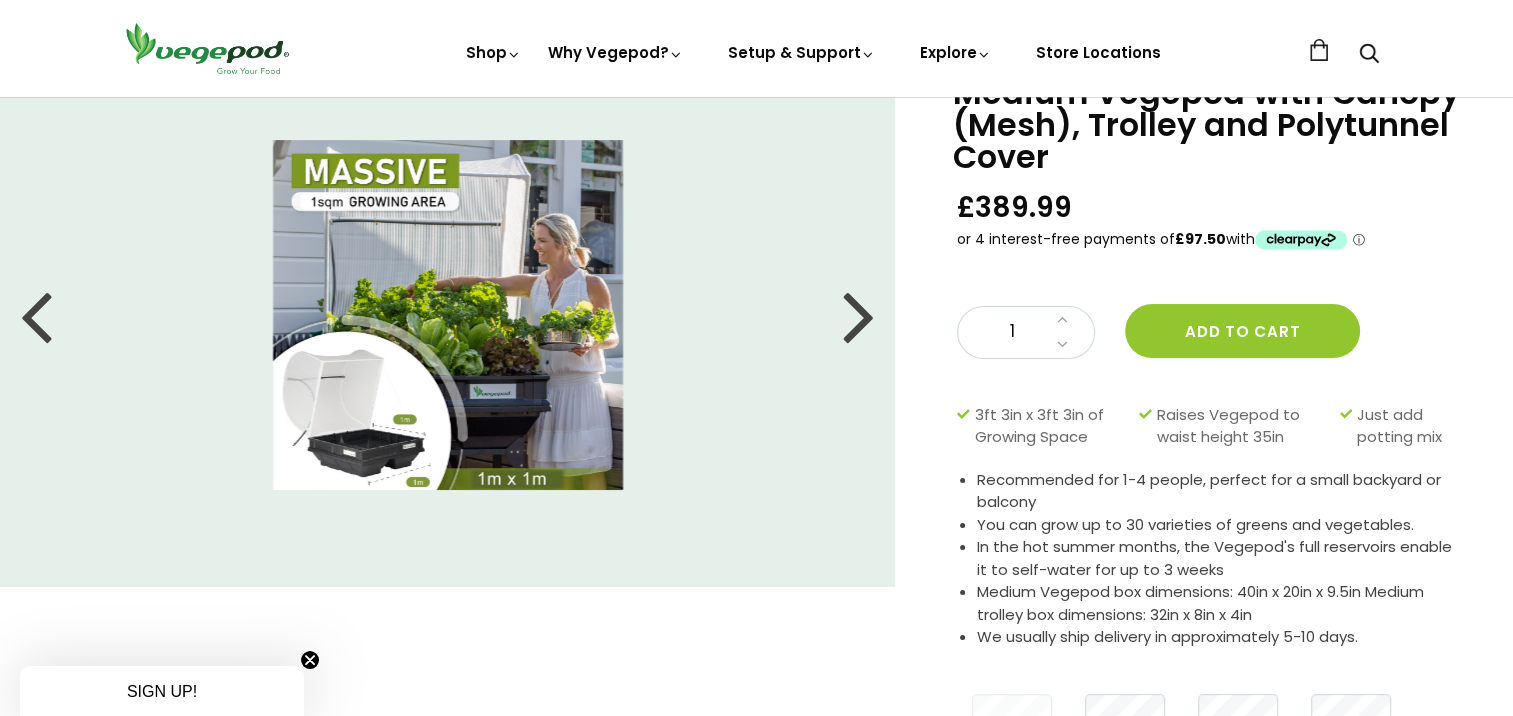 click at bounding box center [859, 315] 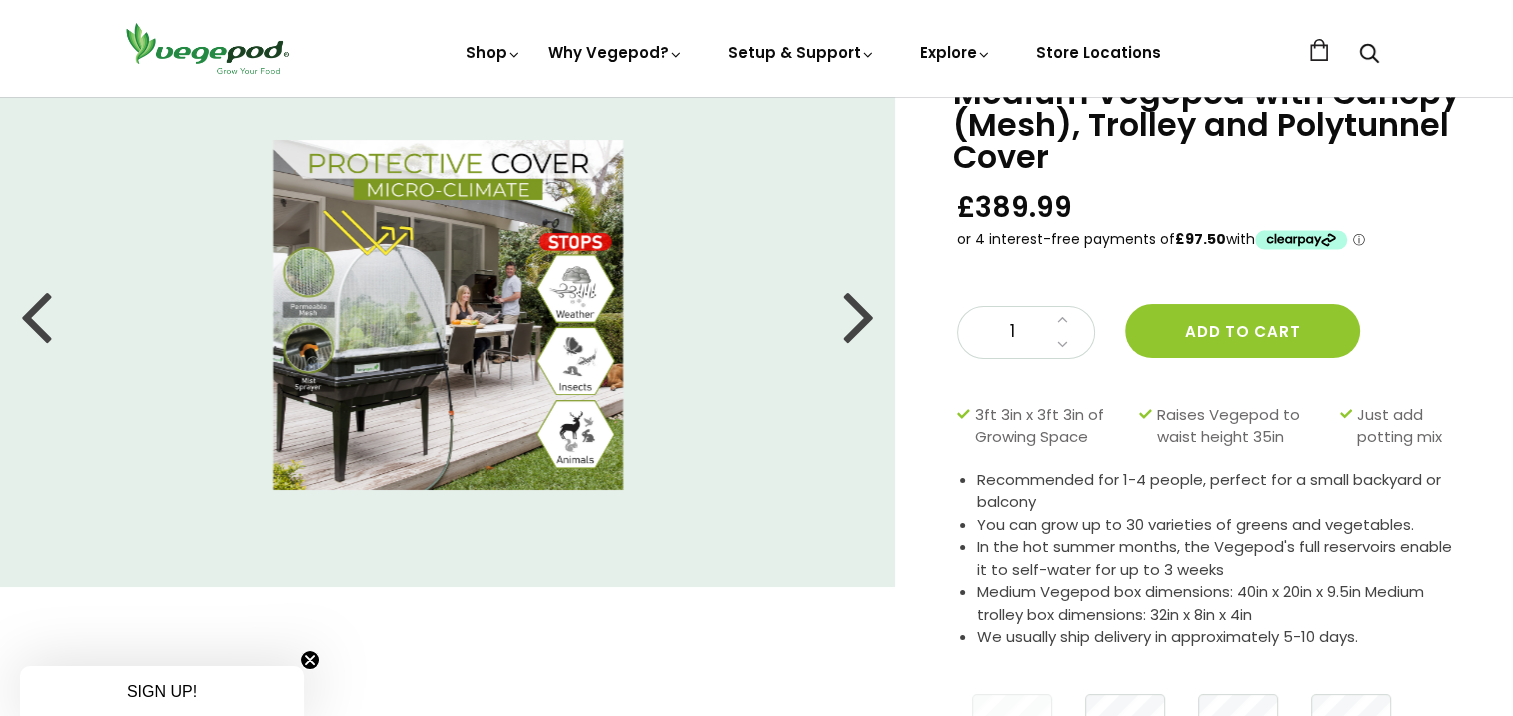 click at bounding box center (859, 315) 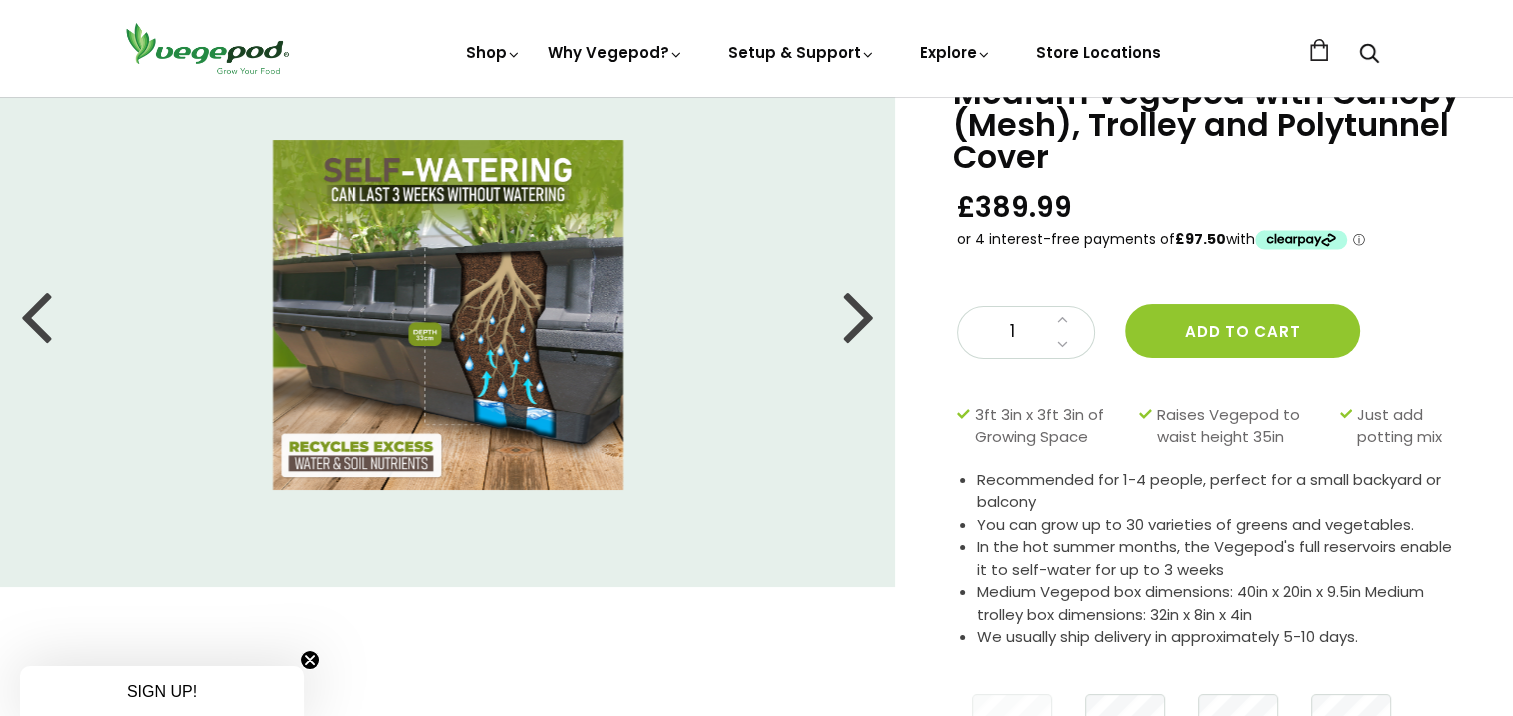 click at bounding box center [859, 315] 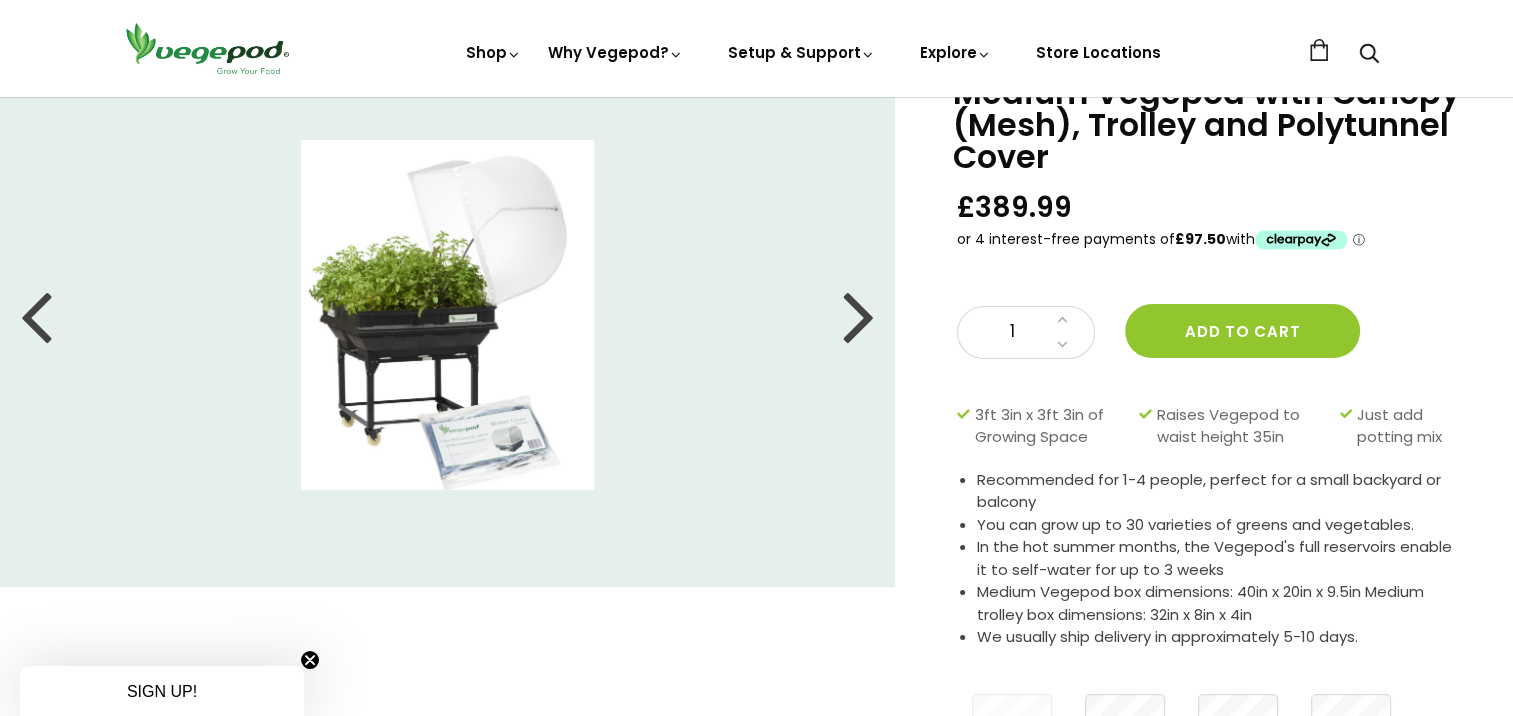 click at bounding box center [859, 315] 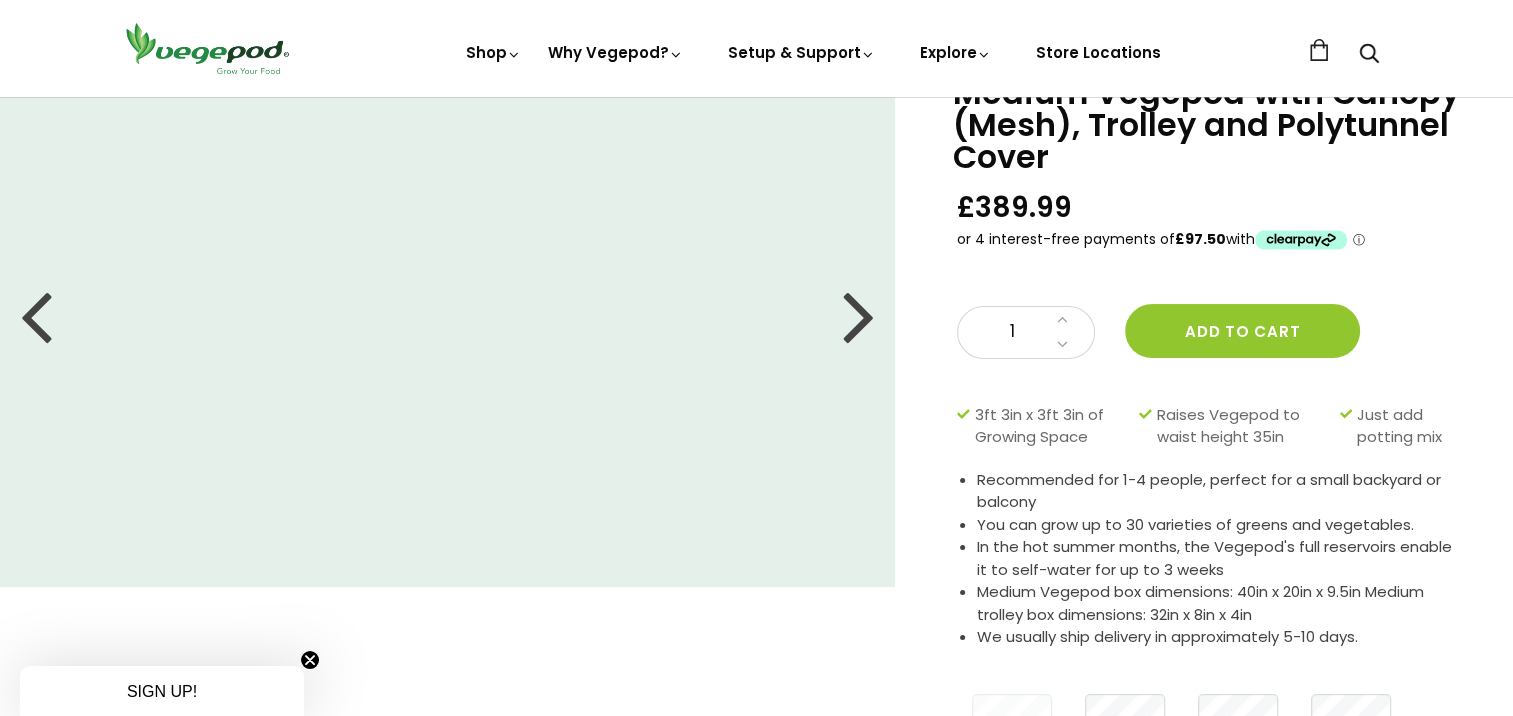 click at bounding box center [859, 315] 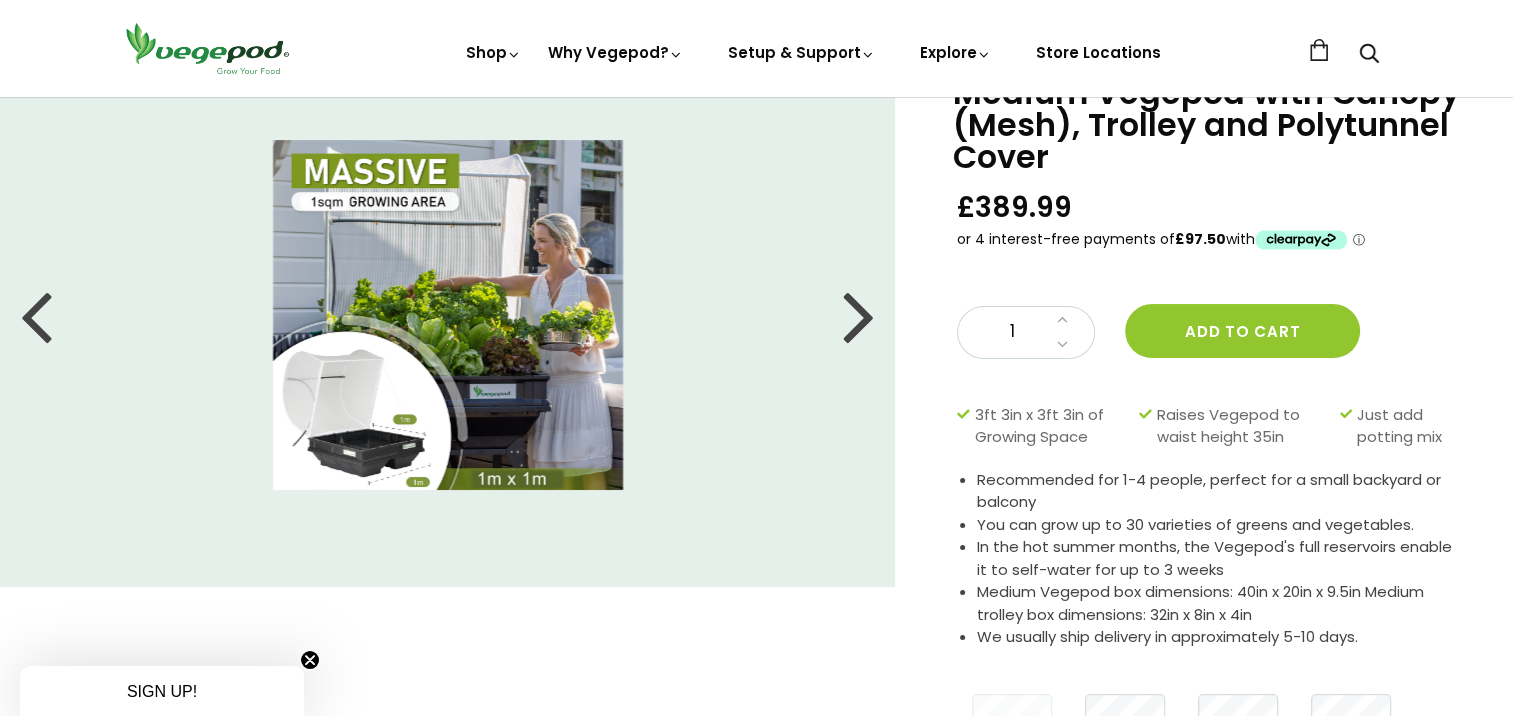 click at bounding box center [859, 315] 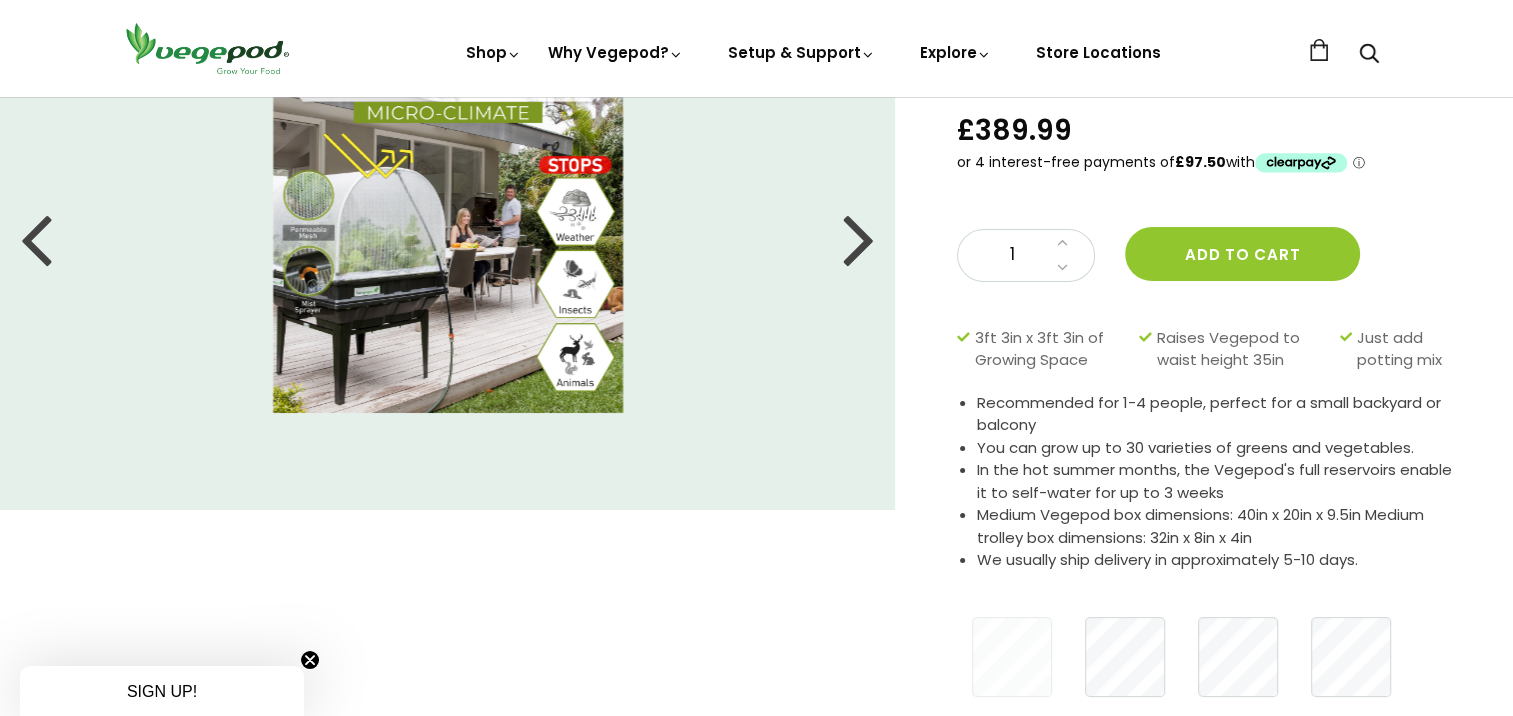 scroll, scrollTop: 200, scrollLeft: 0, axis: vertical 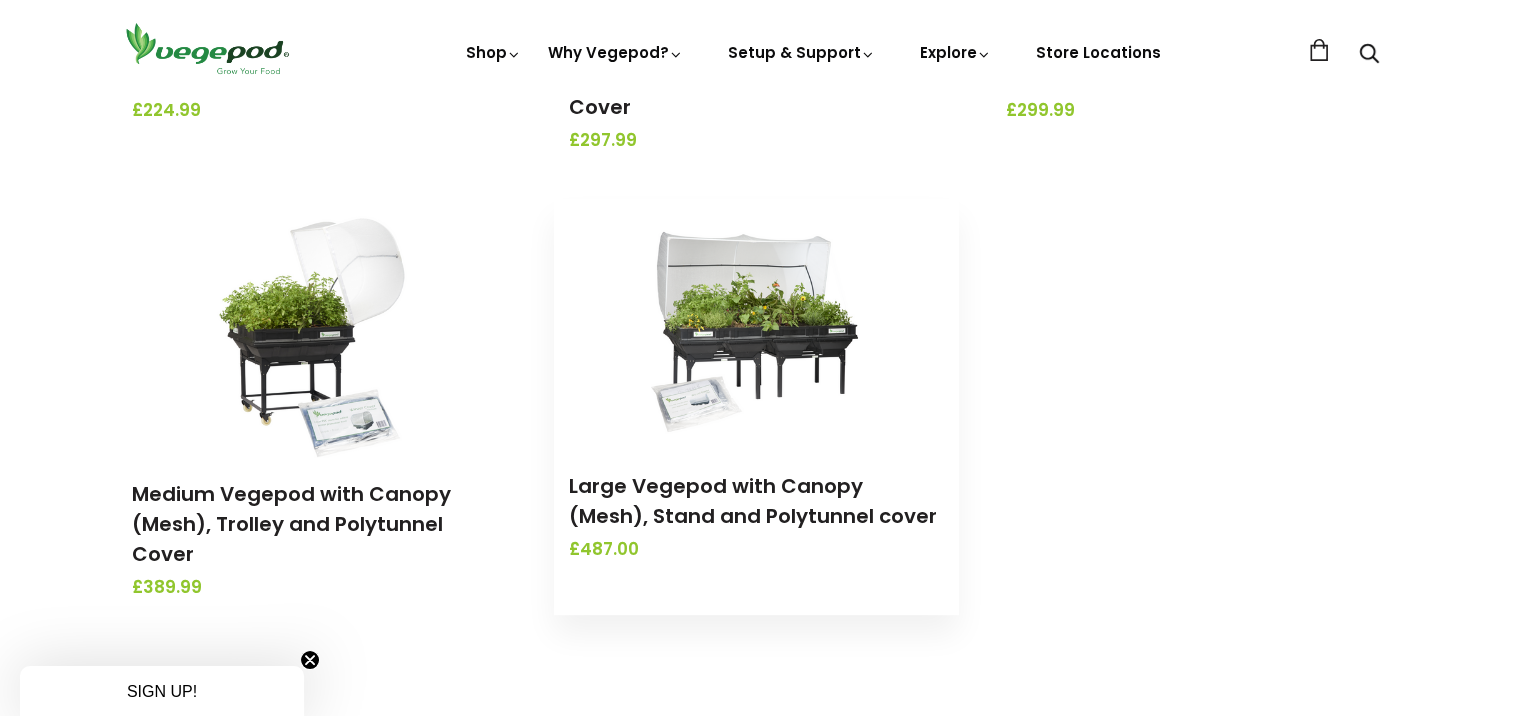 click at bounding box center (756, 324) 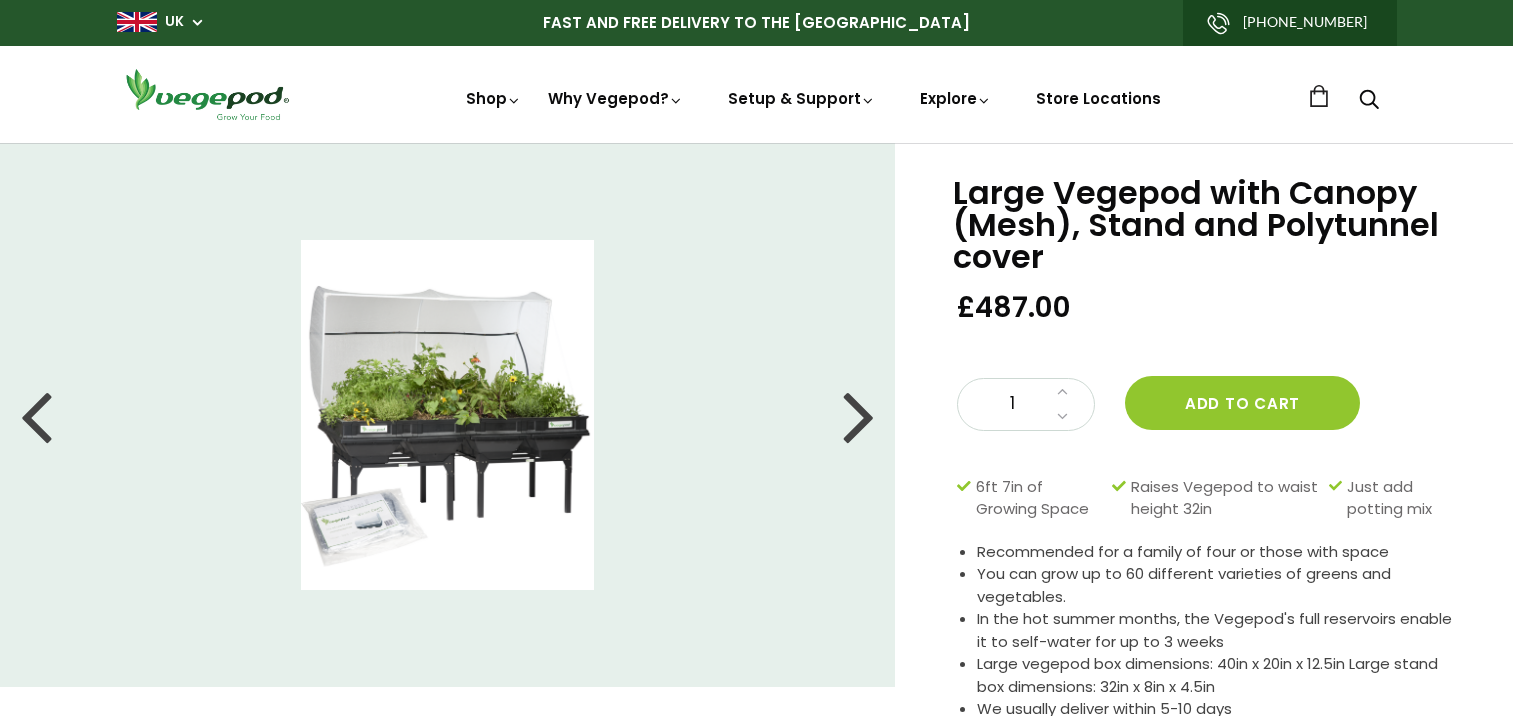 scroll, scrollTop: 0, scrollLeft: 0, axis: both 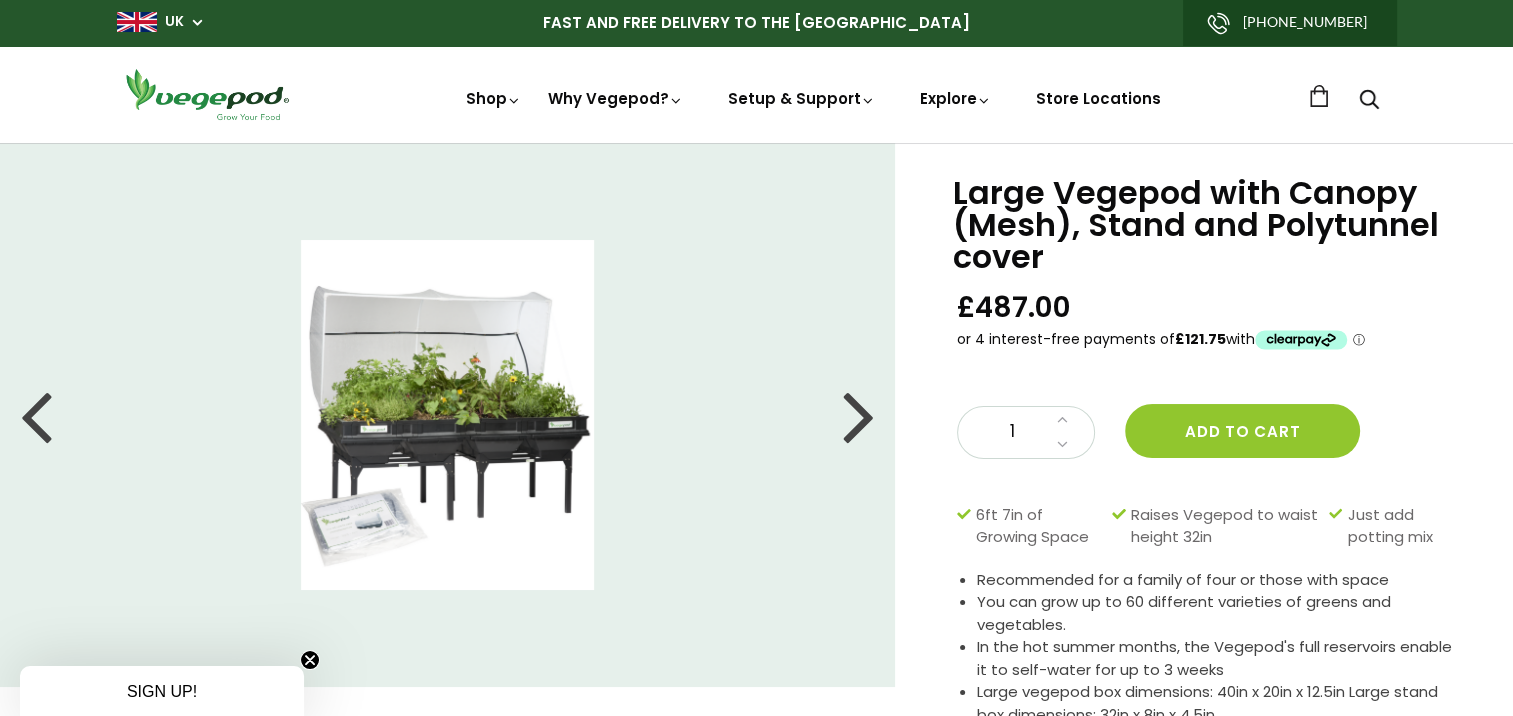 click at bounding box center (859, 415) 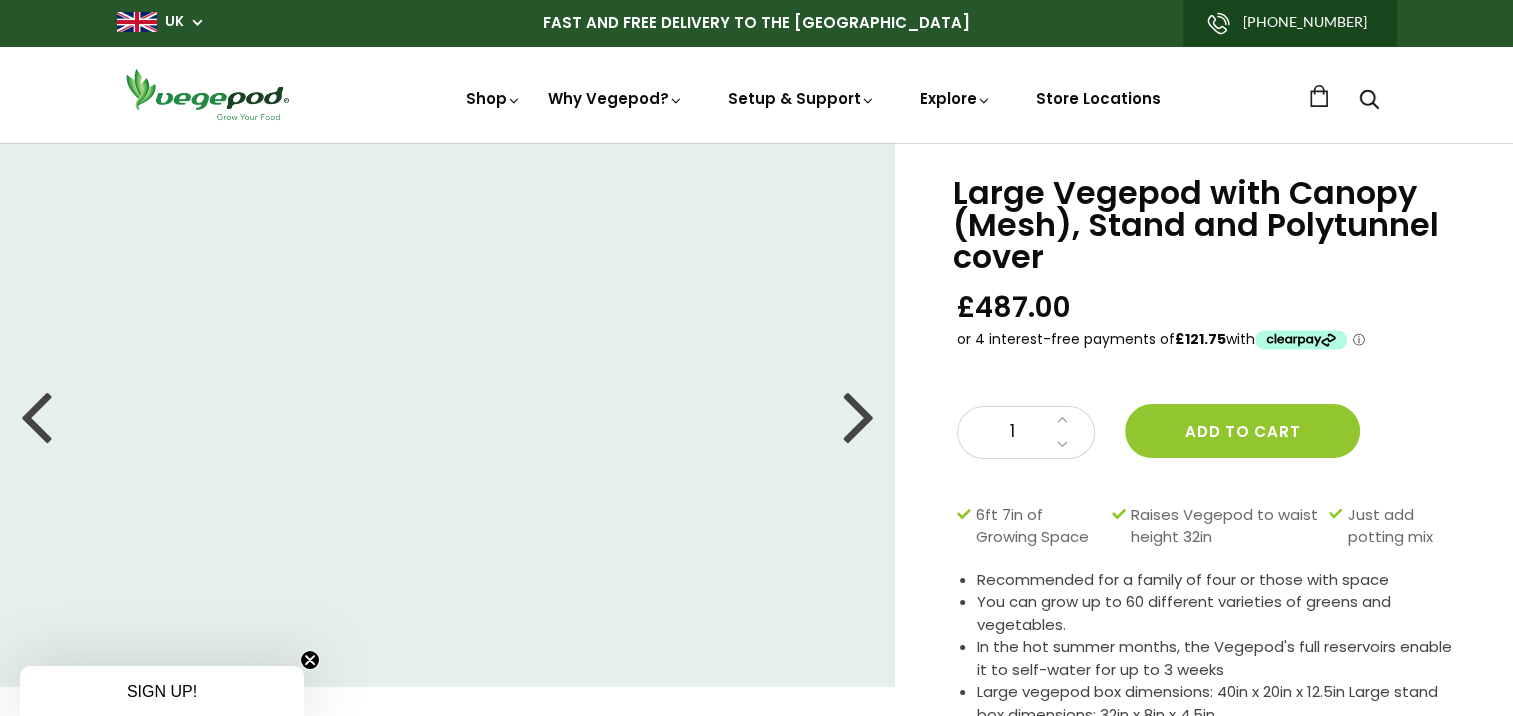 click at bounding box center (859, 415) 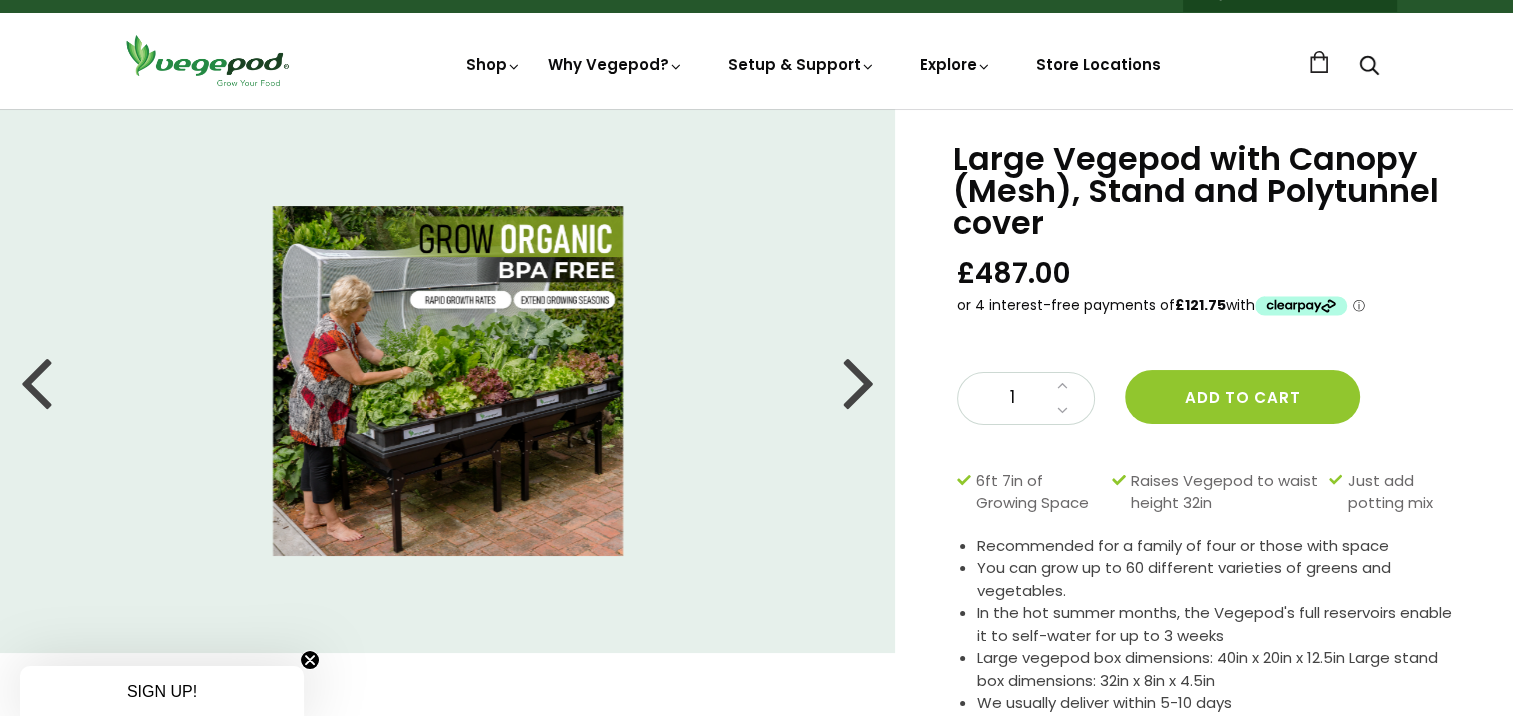 scroll, scrollTop: 0, scrollLeft: 0, axis: both 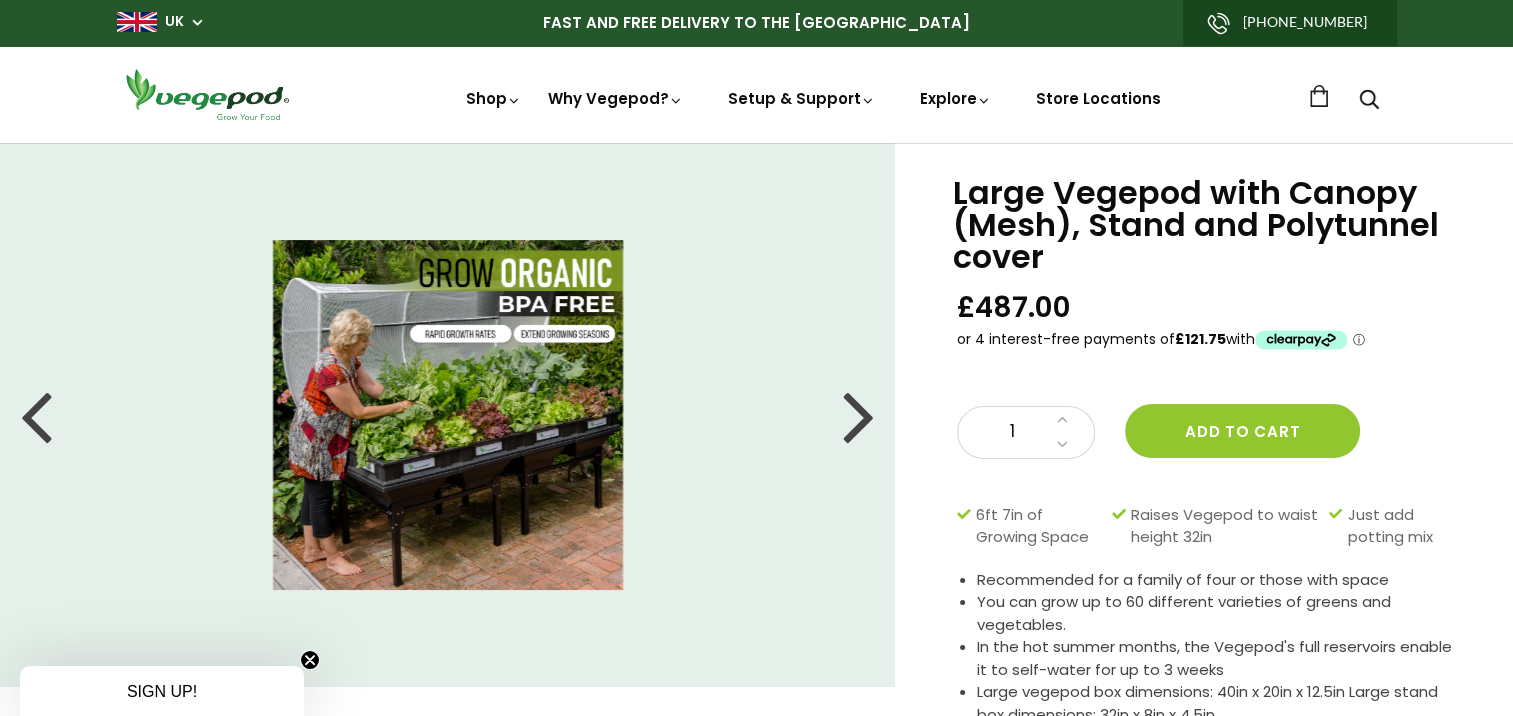 click at bounding box center (859, 415) 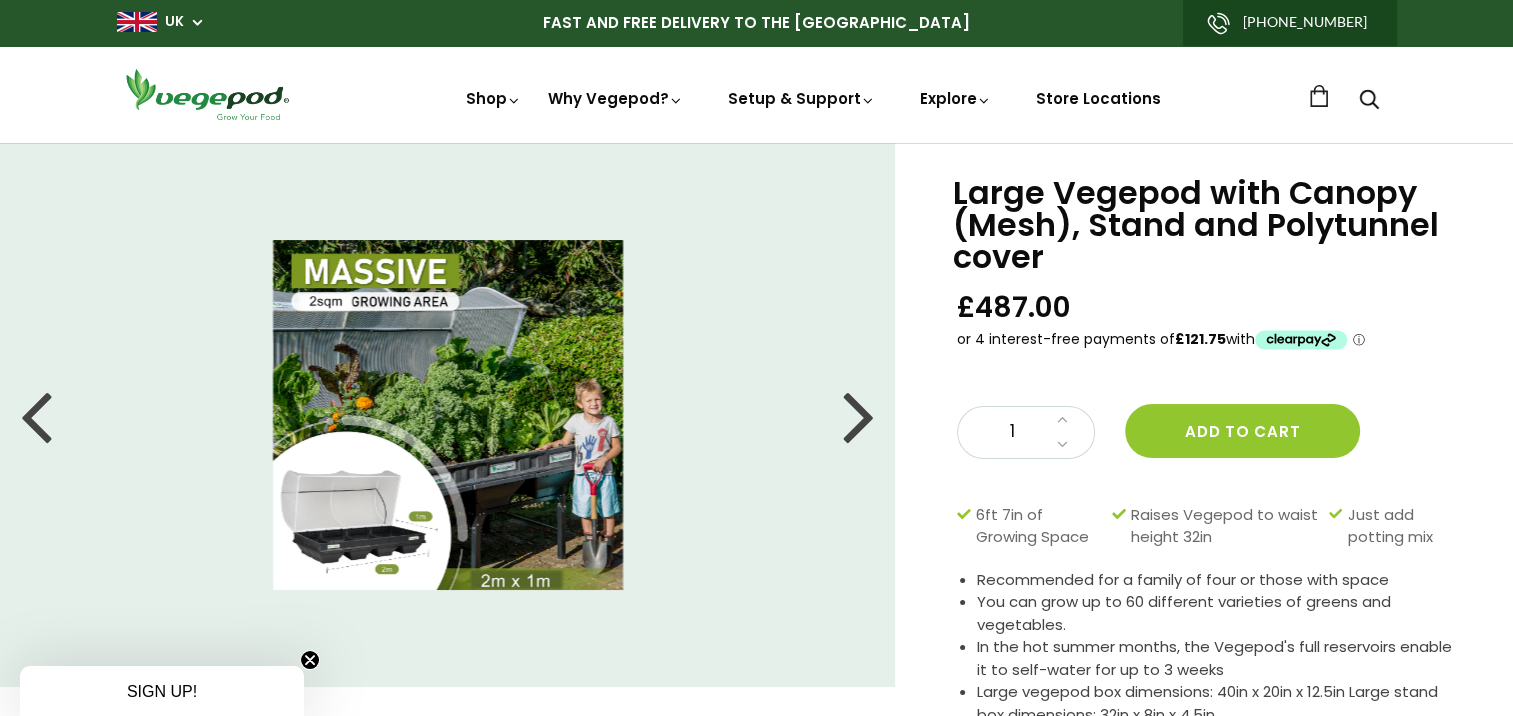 click at bounding box center [859, 415] 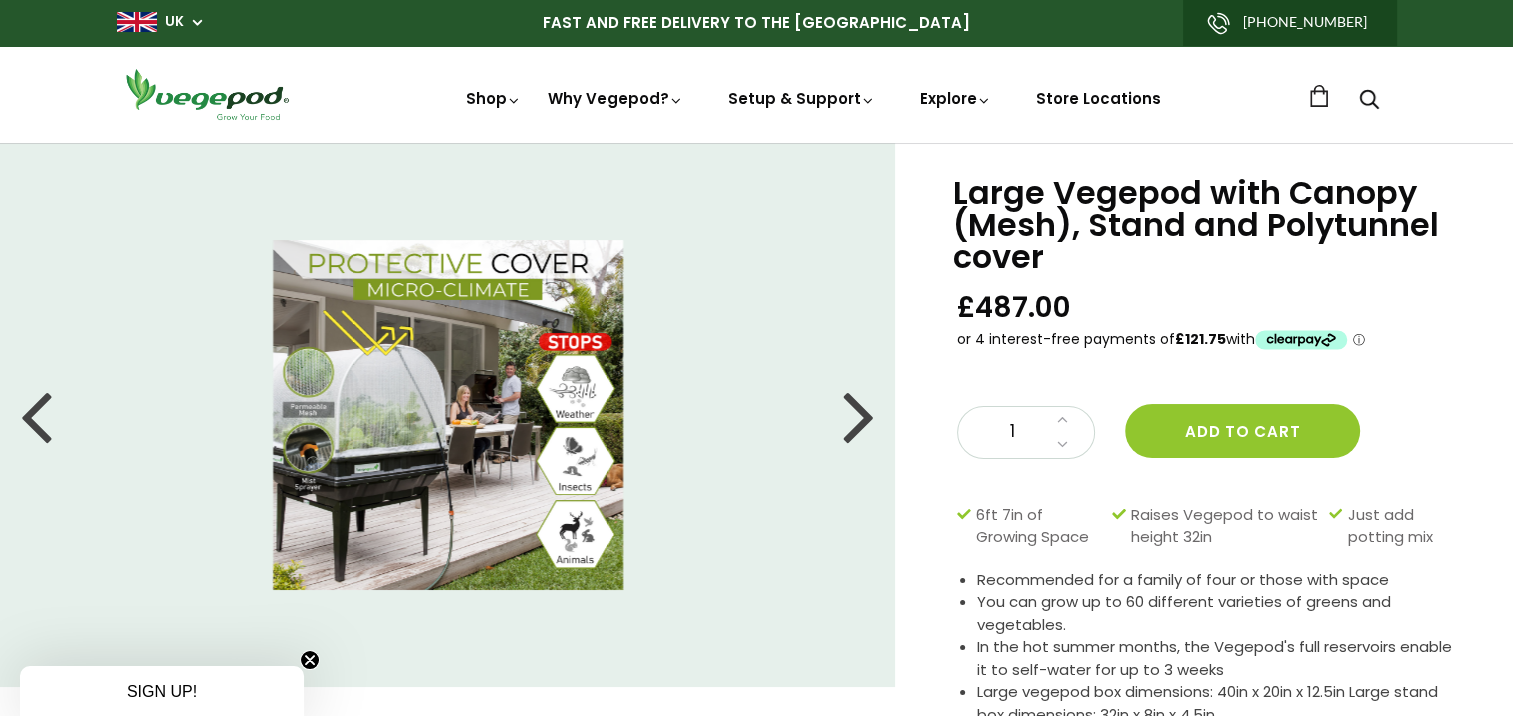 click at bounding box center [859, 415] 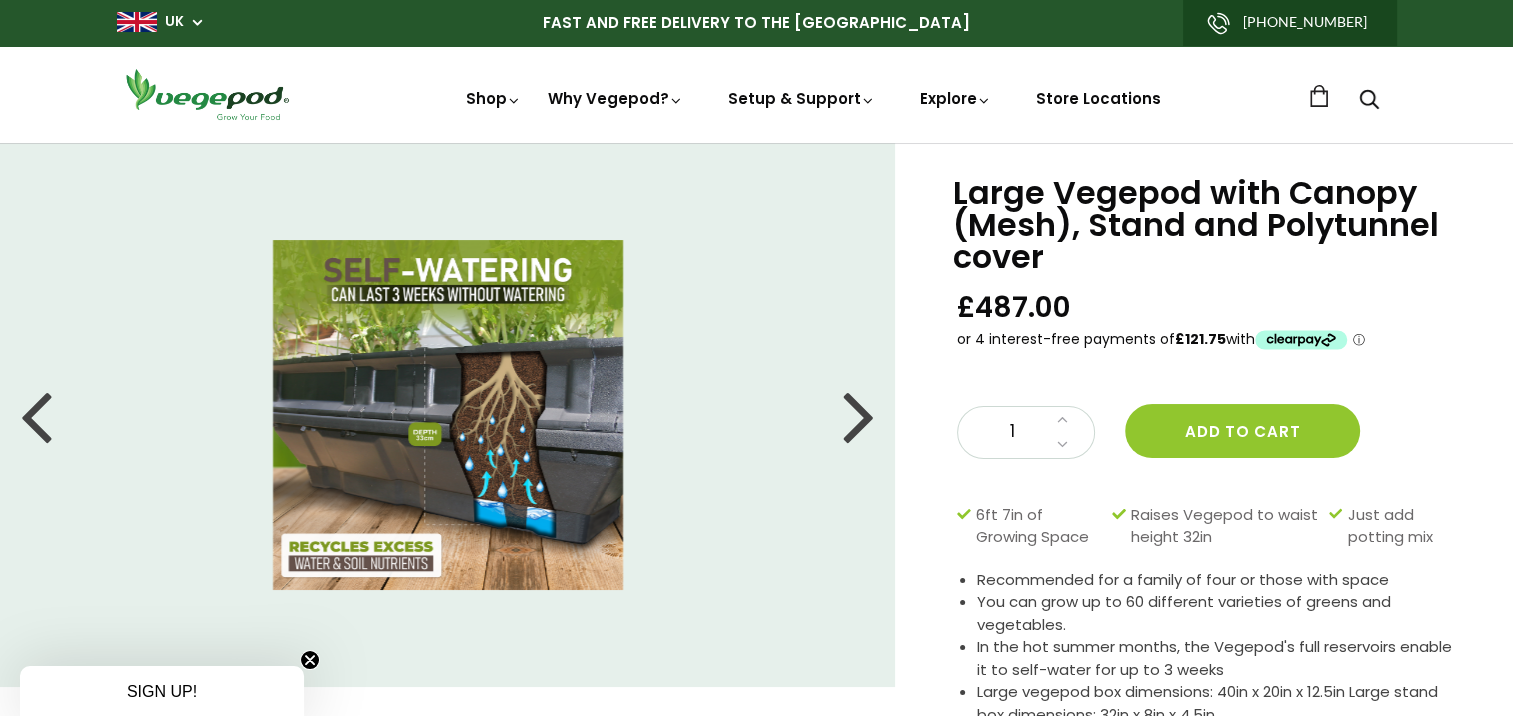 click at bounding box center [859, 415] 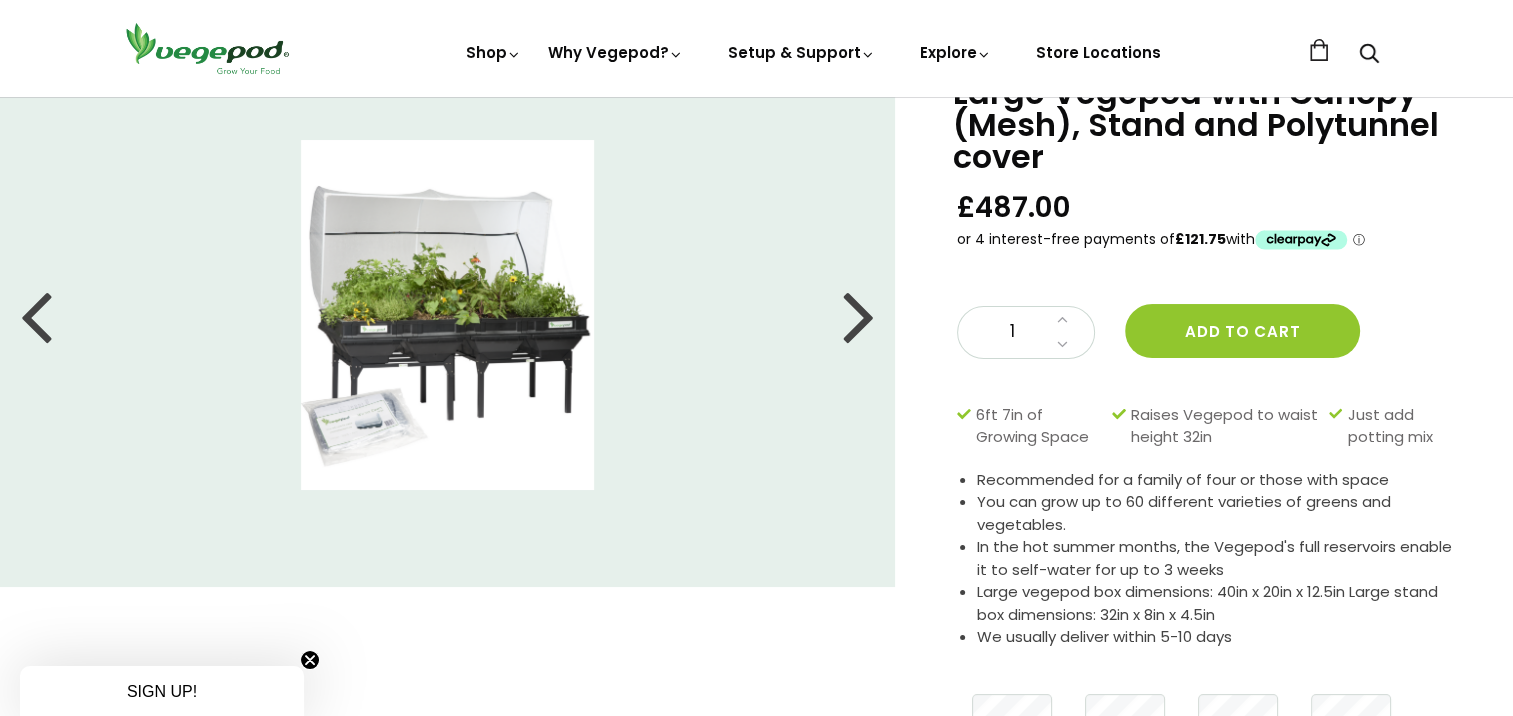 scroll, scrollTop: 200, scrollLeft: 0, axis: vertical 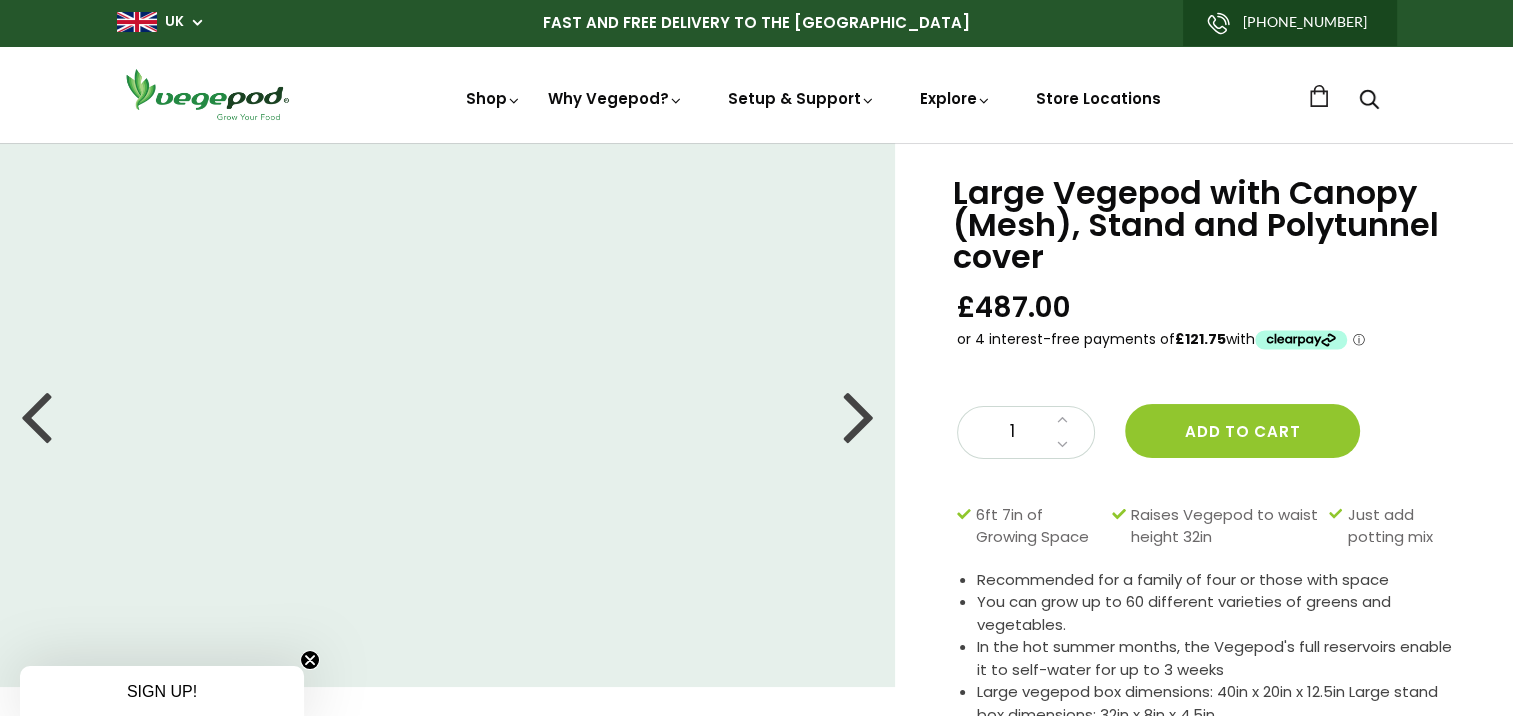 click at bounding box center [859, 415] 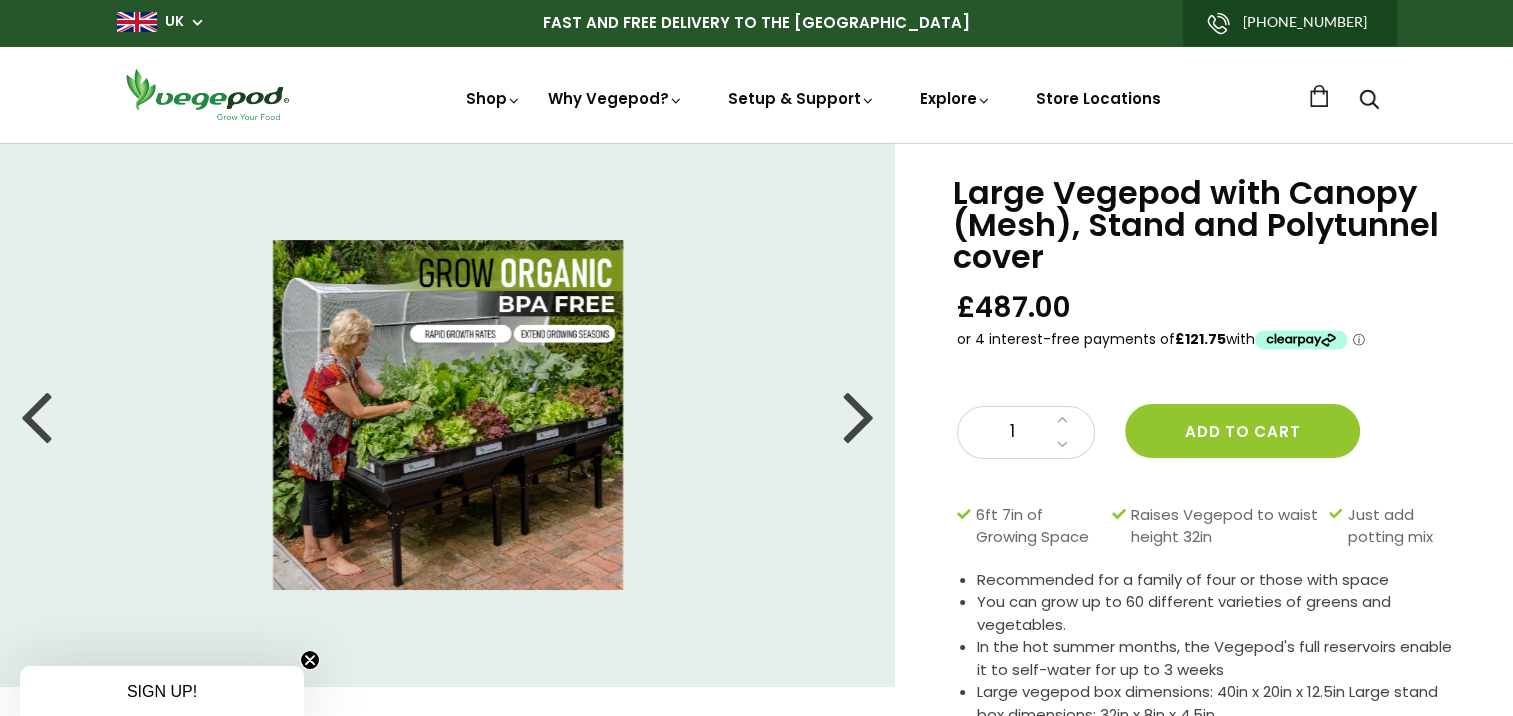 click at bounding box center (859, 415) 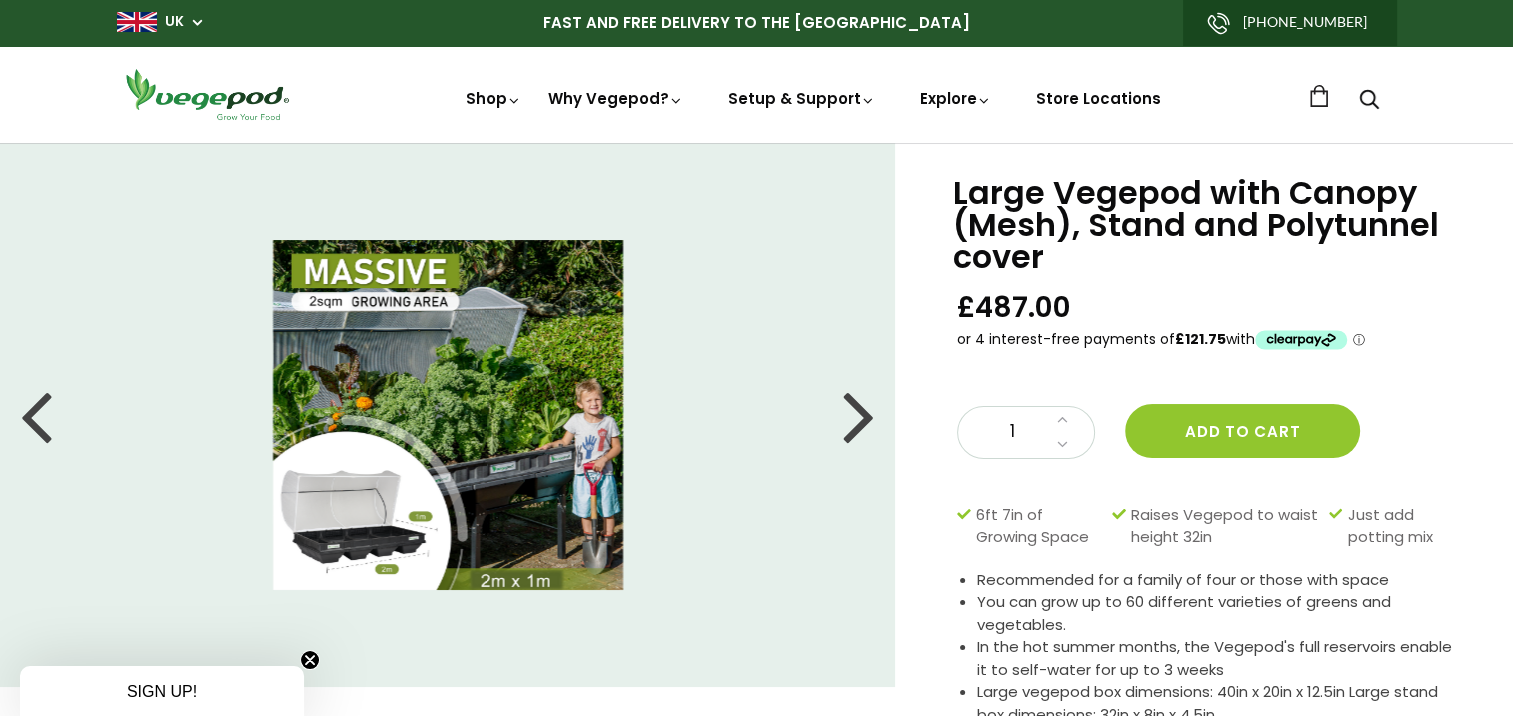 click at bounding box center [859, 415] 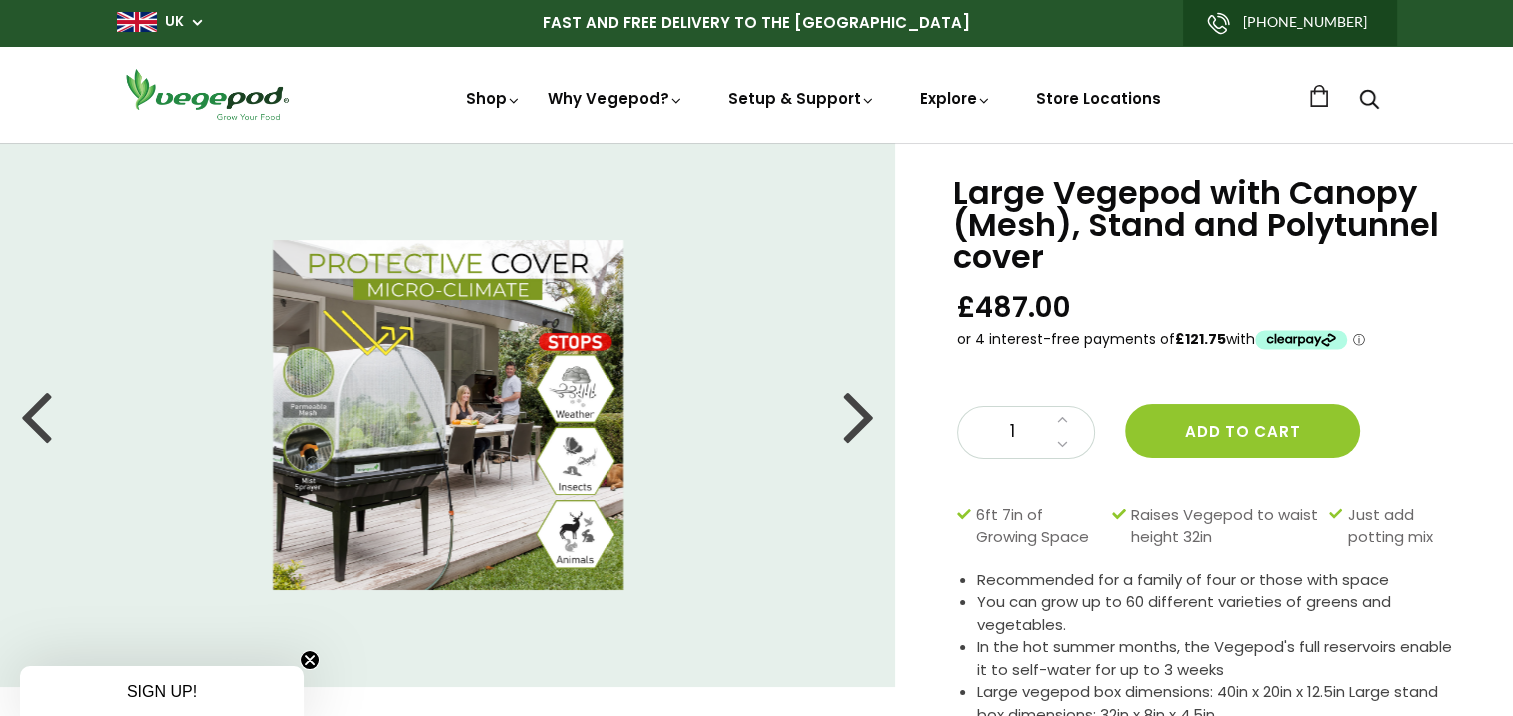 click at bounding box center (859, 415) 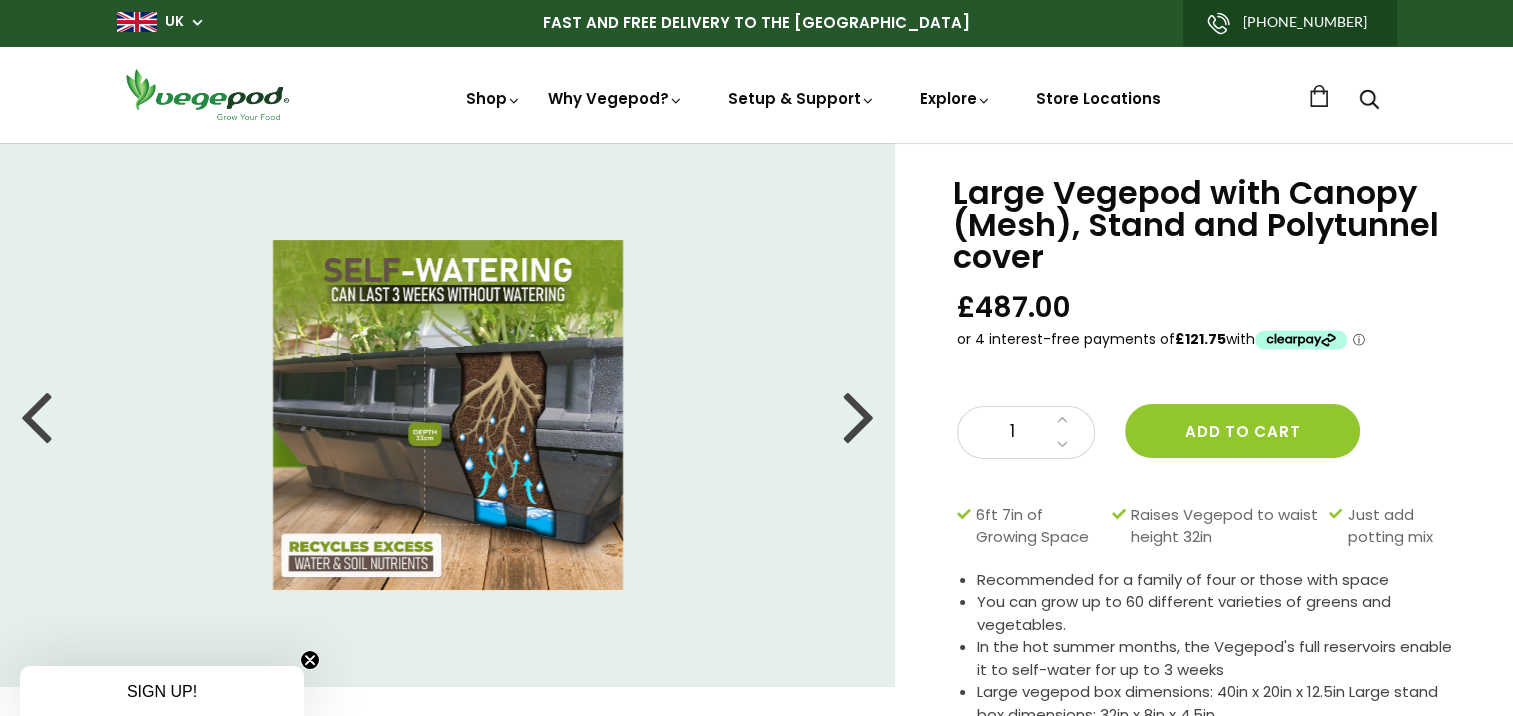 click at bounding box center [859, 415] 